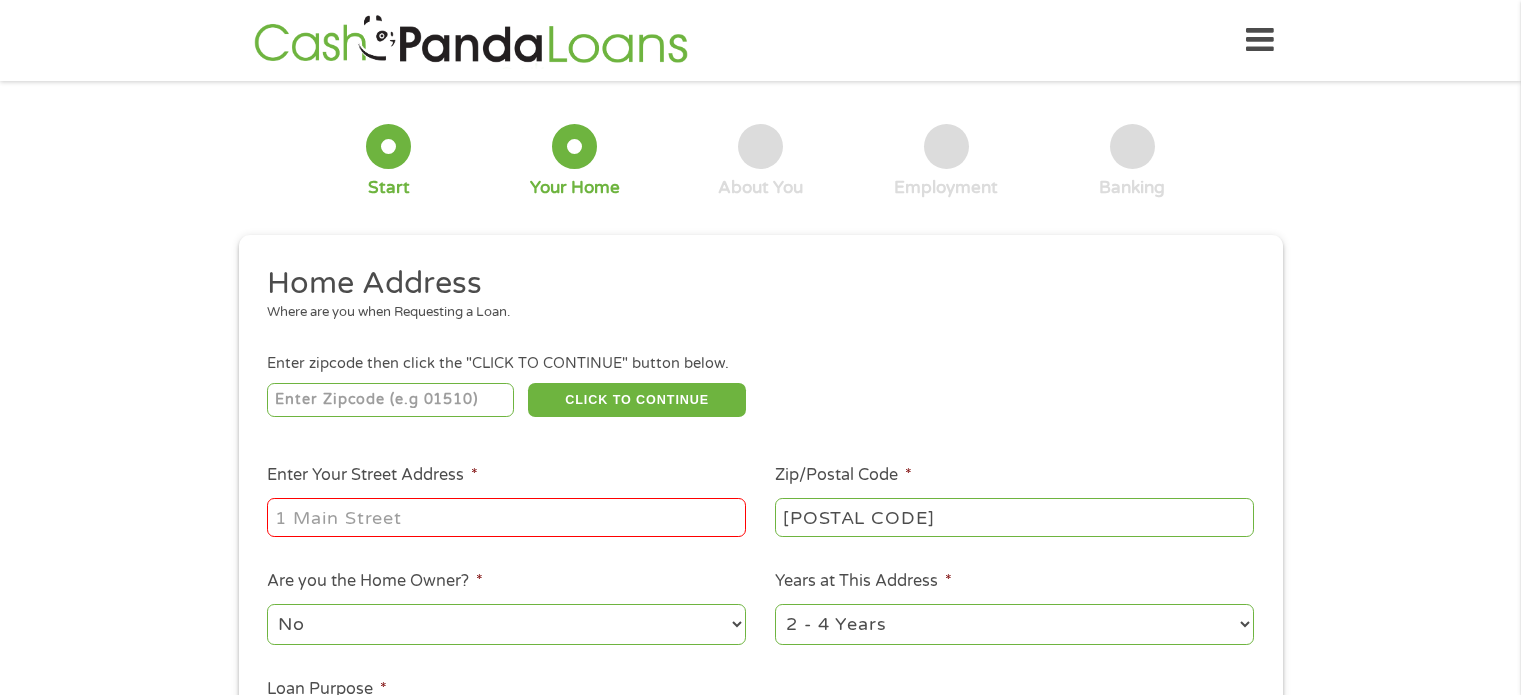 select on "California" 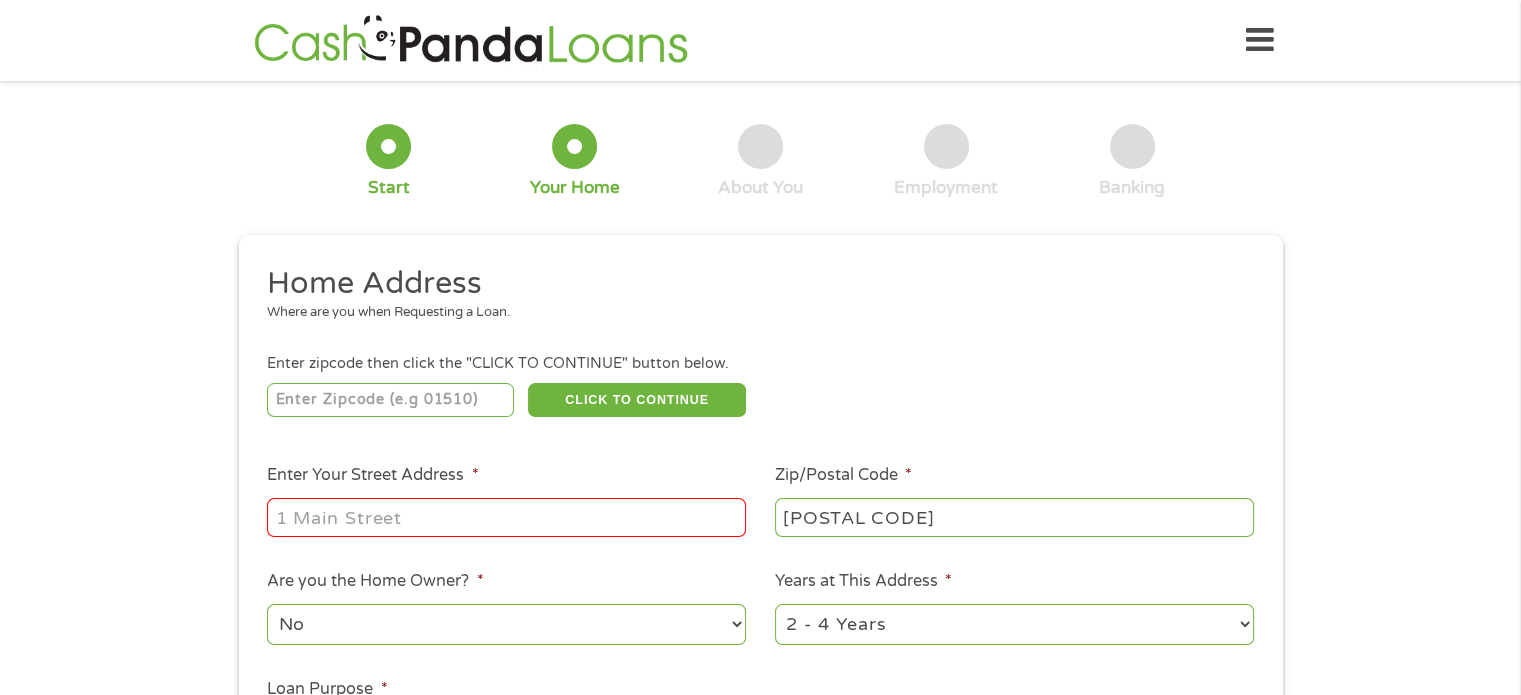 scroll, scrollTop: 0, scrollLeft: 0, axis: both 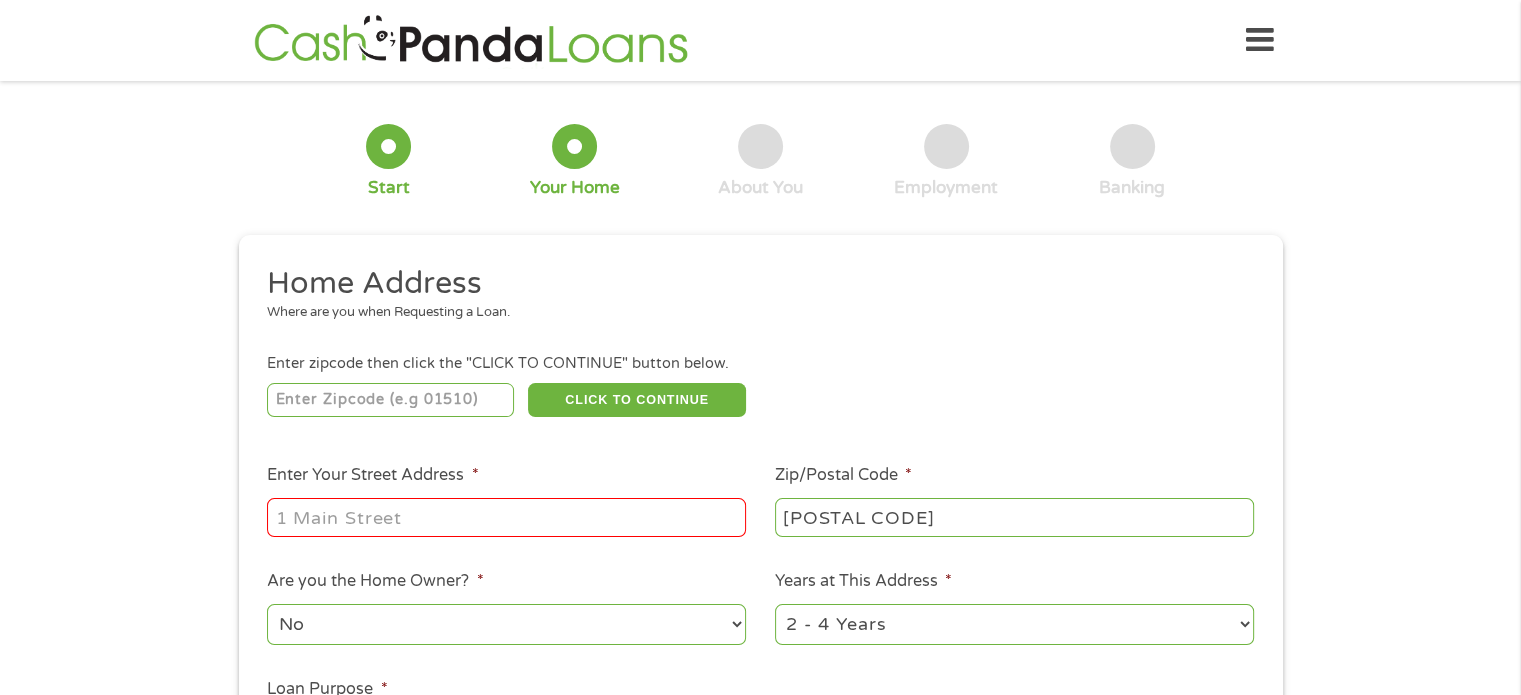 click on "Enter Your Street Address *" at bounding box center [506, 517] 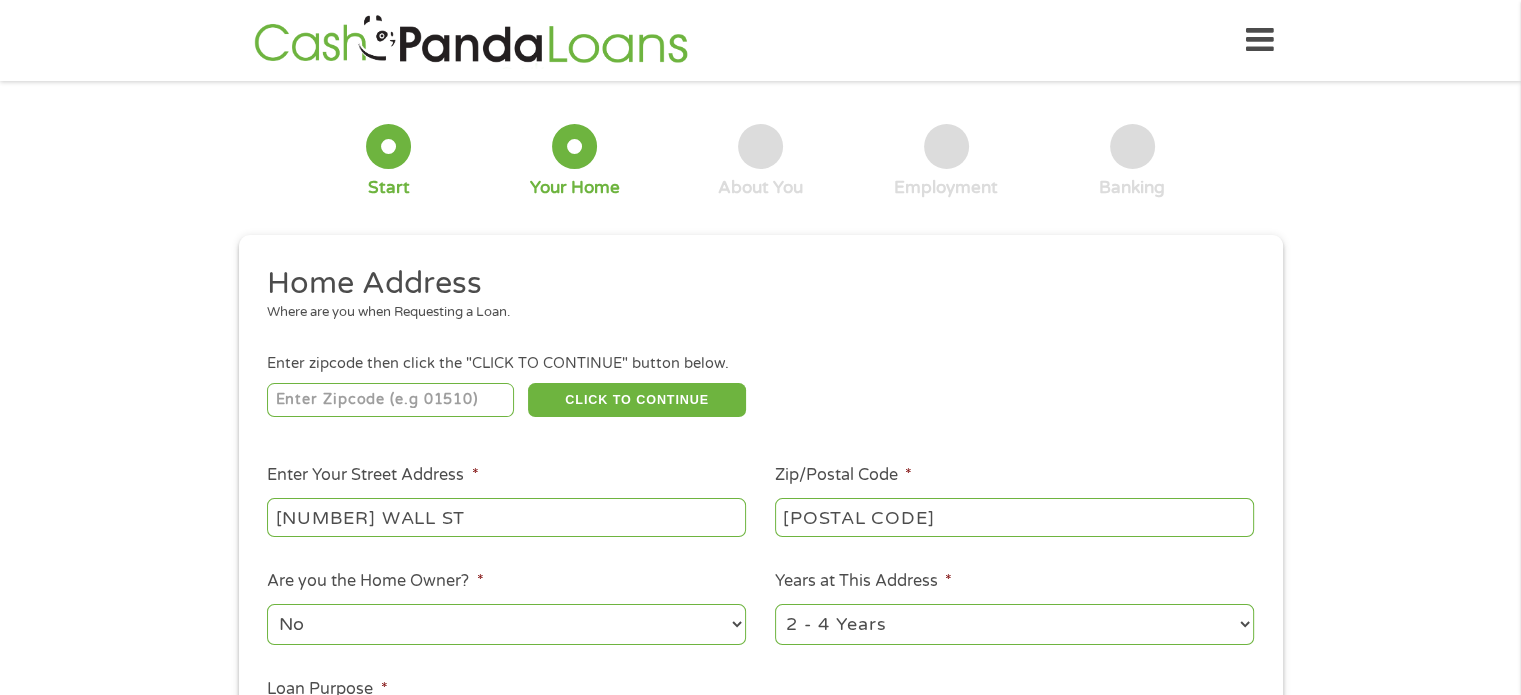 type on "[NUMBER] WALL ST" 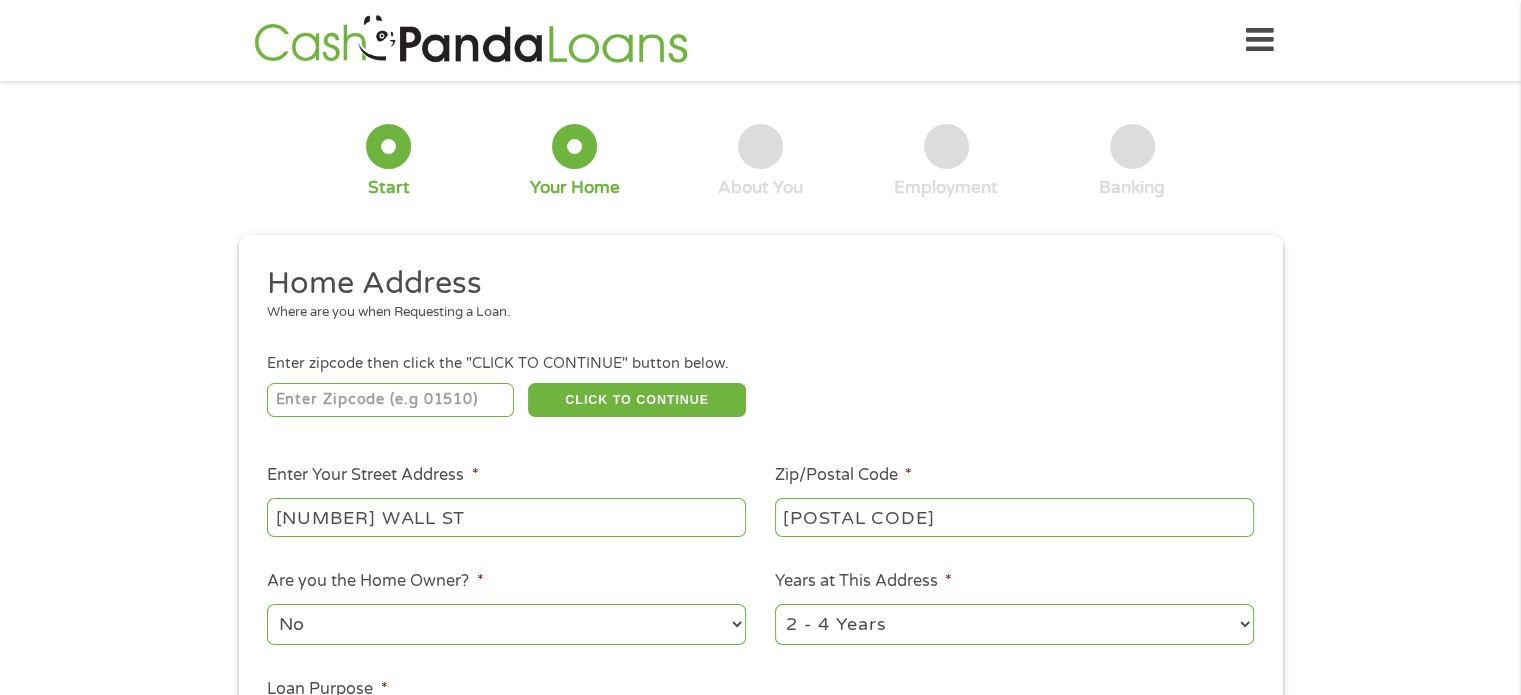 select on "60months" 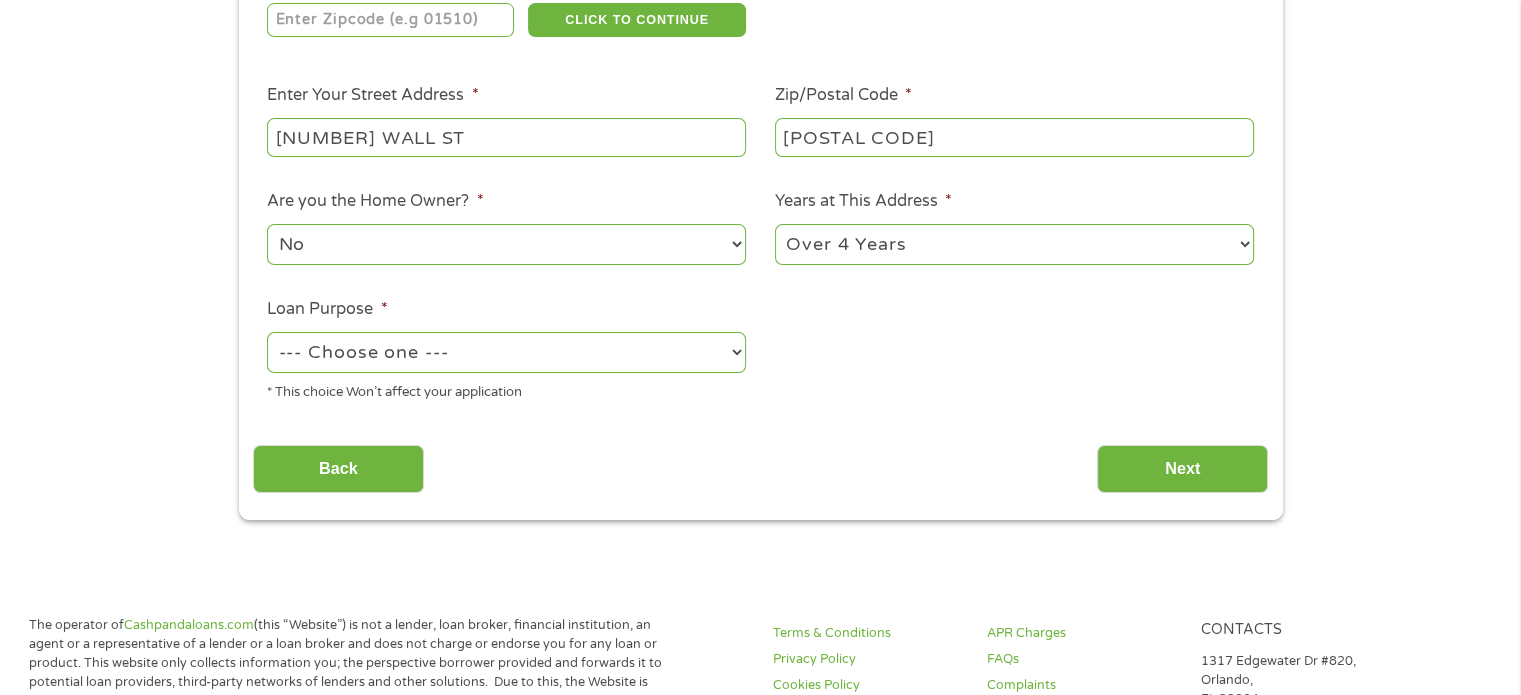 scroll, scrollTop: 387, scrollLeft: 0, axis: vertical 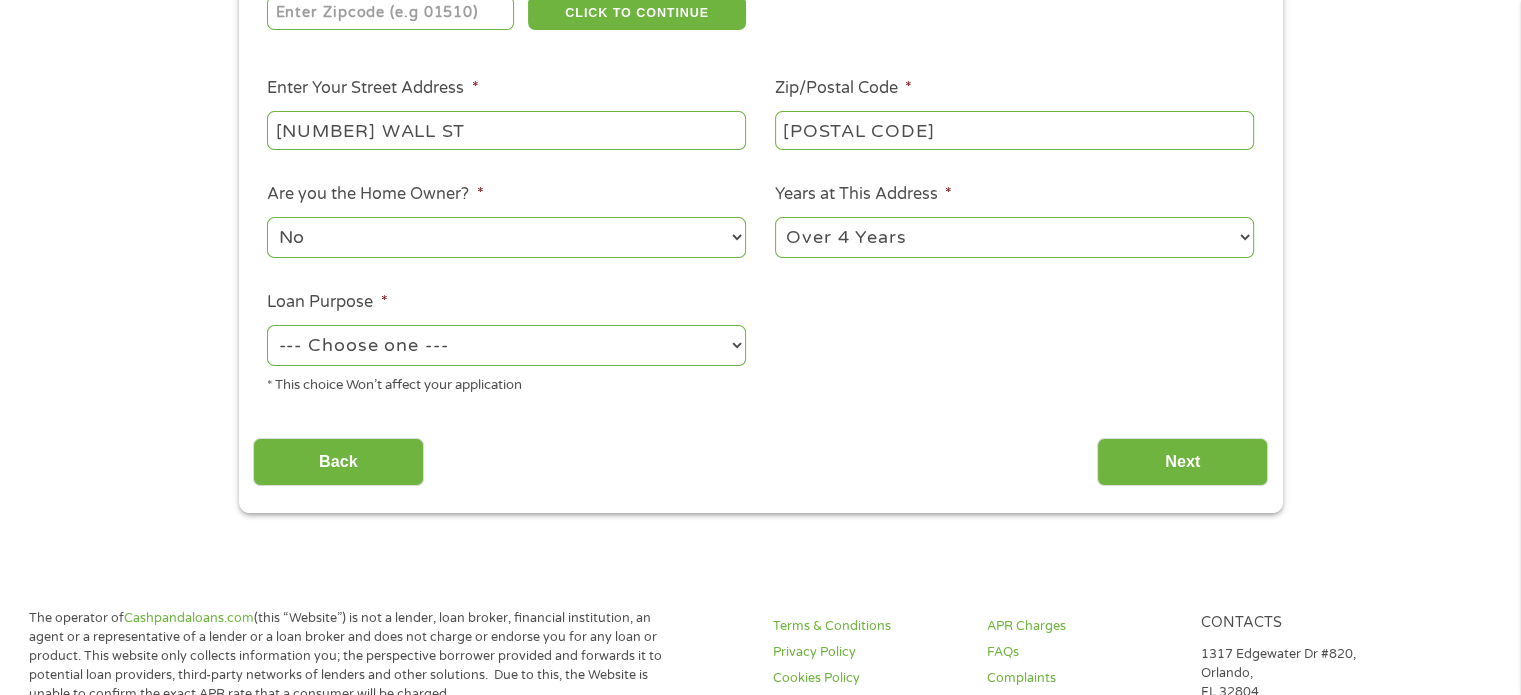 drag, startPoint x: 393, startPoint y: 305, endPoint x: 391, endPoint y: 315, distance: 10.198039 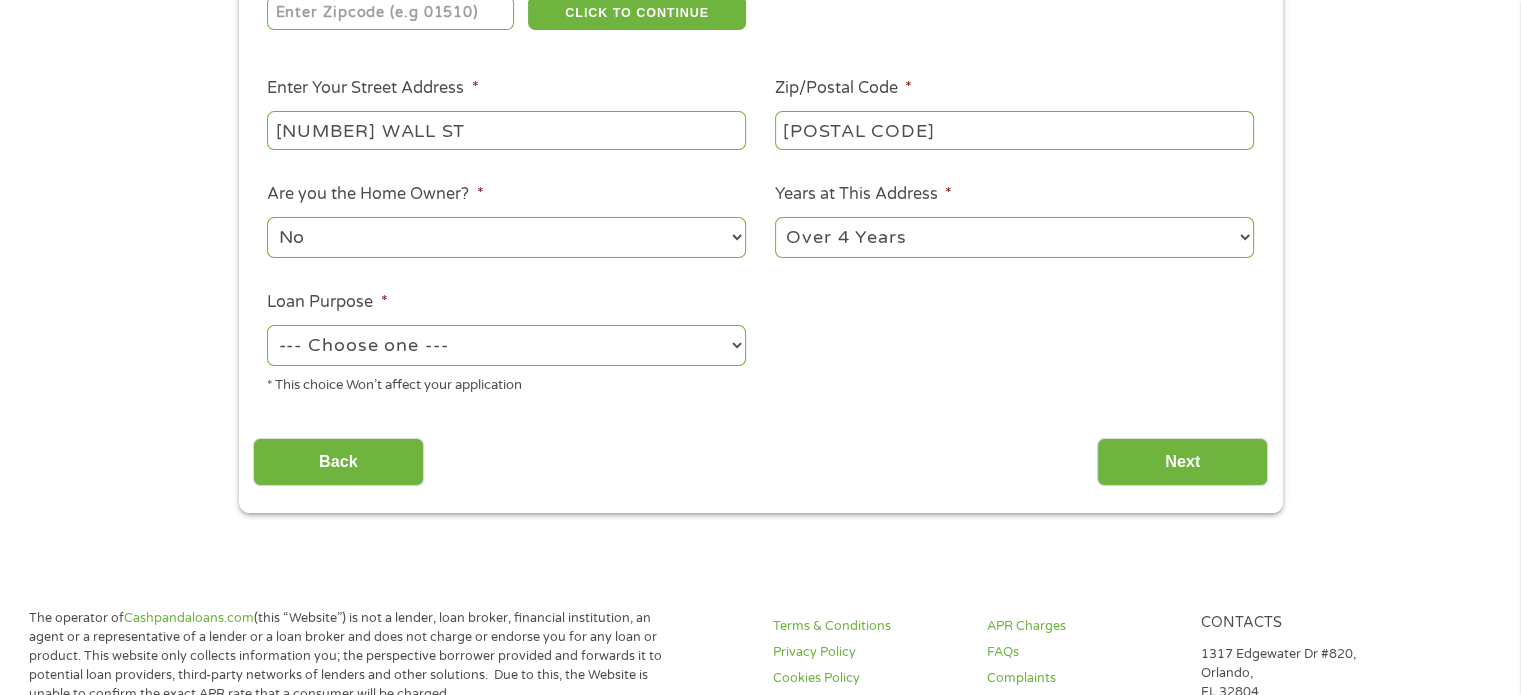 select on "shorttermcash" 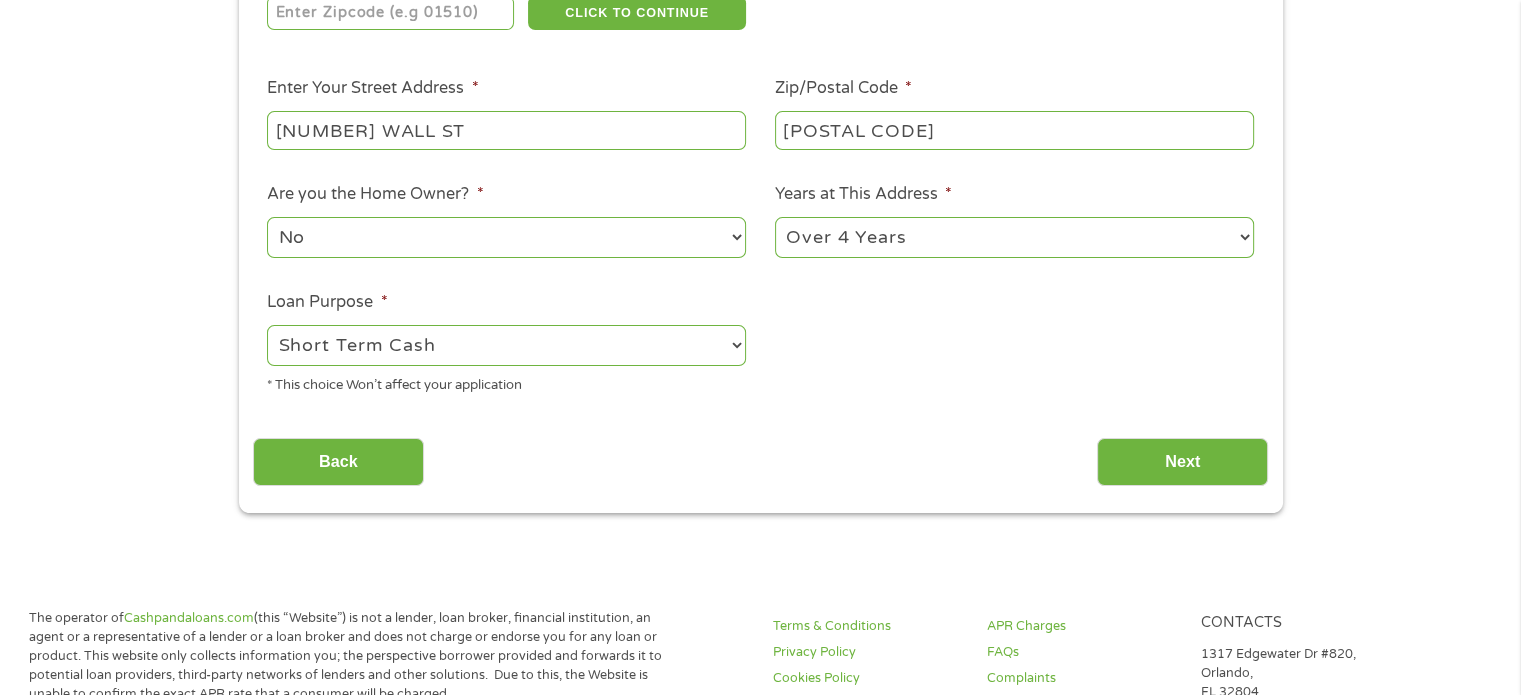 click on "--- Choose one --- Pay Bills Debt Consolidation Home Improvement Major Purchase Car Loan Short Term Cash Medical Expenses Other" at bounding box center [506, 345] 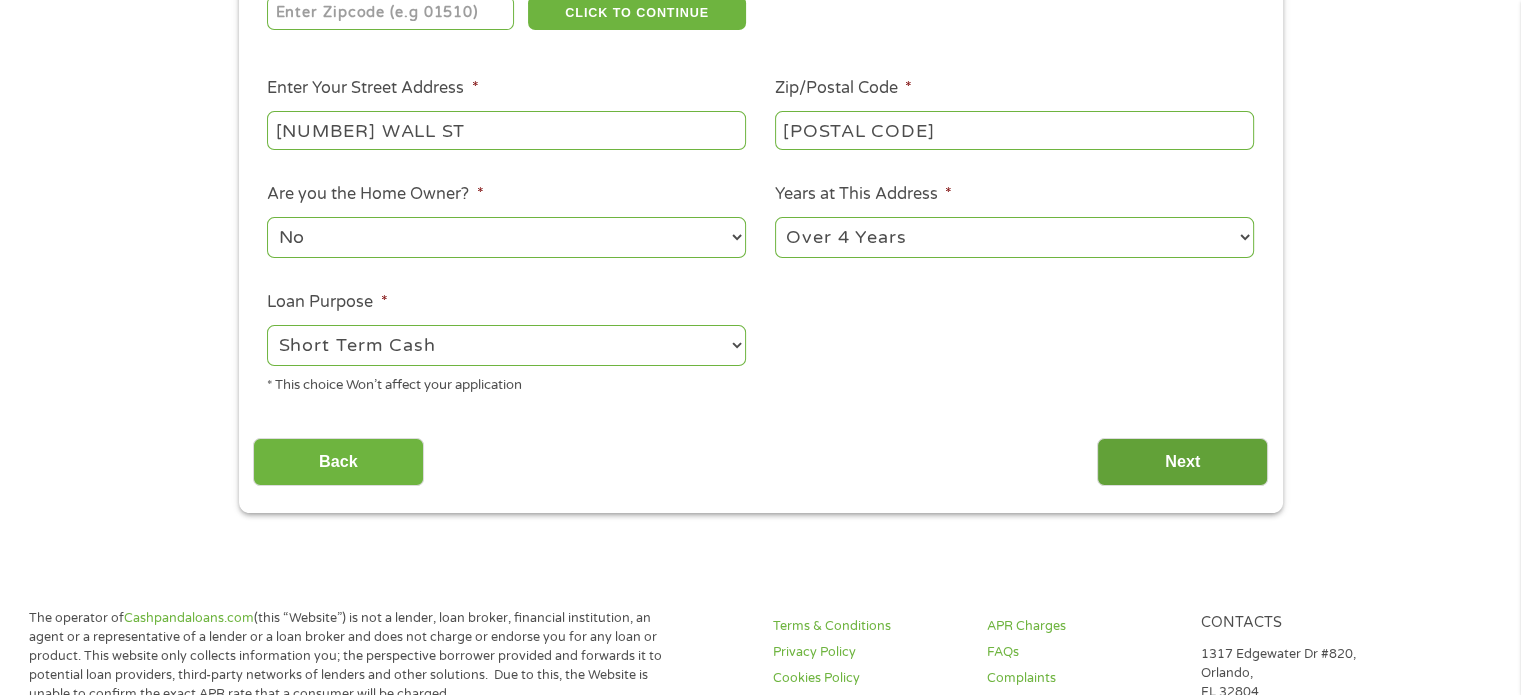 click on "Next" at bounding box center (1182, 462) 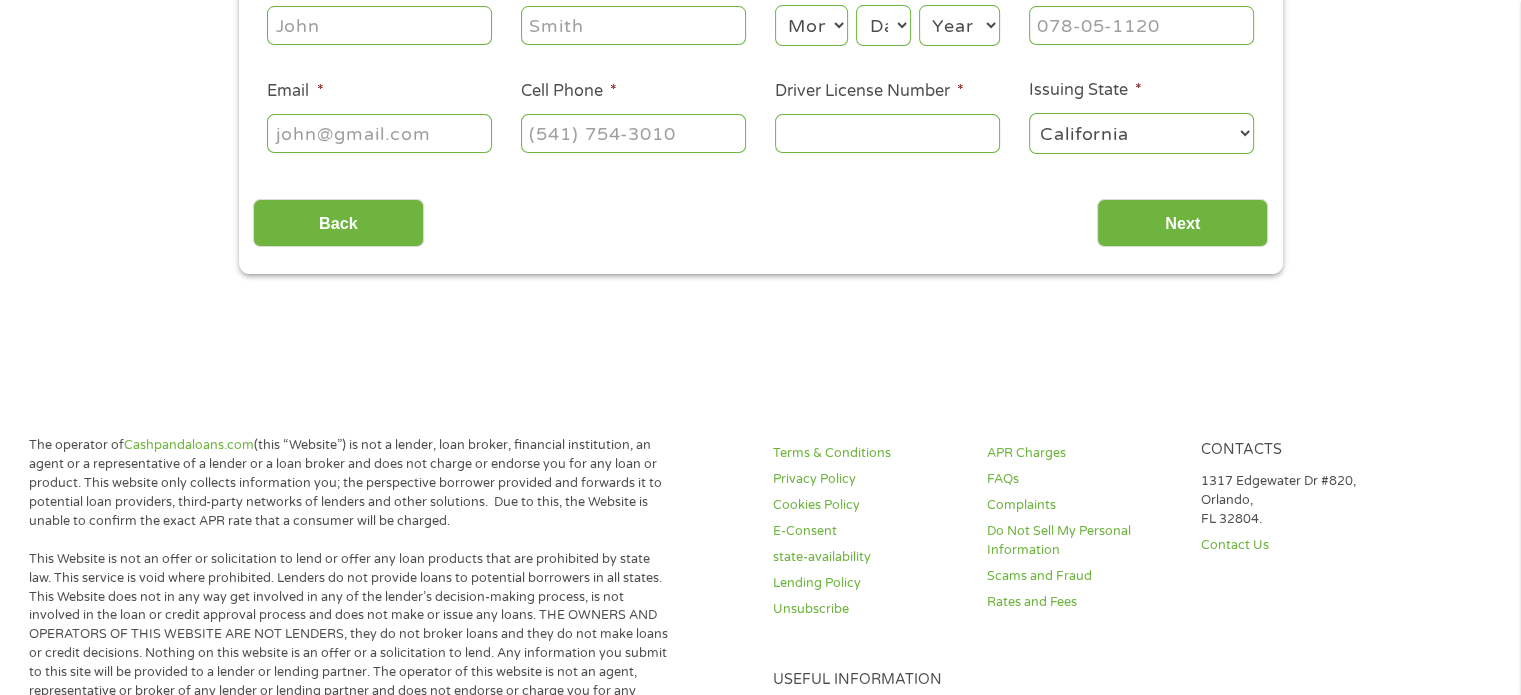 scroll, scrollTop: 8, scrollLeft: 8, axis: both 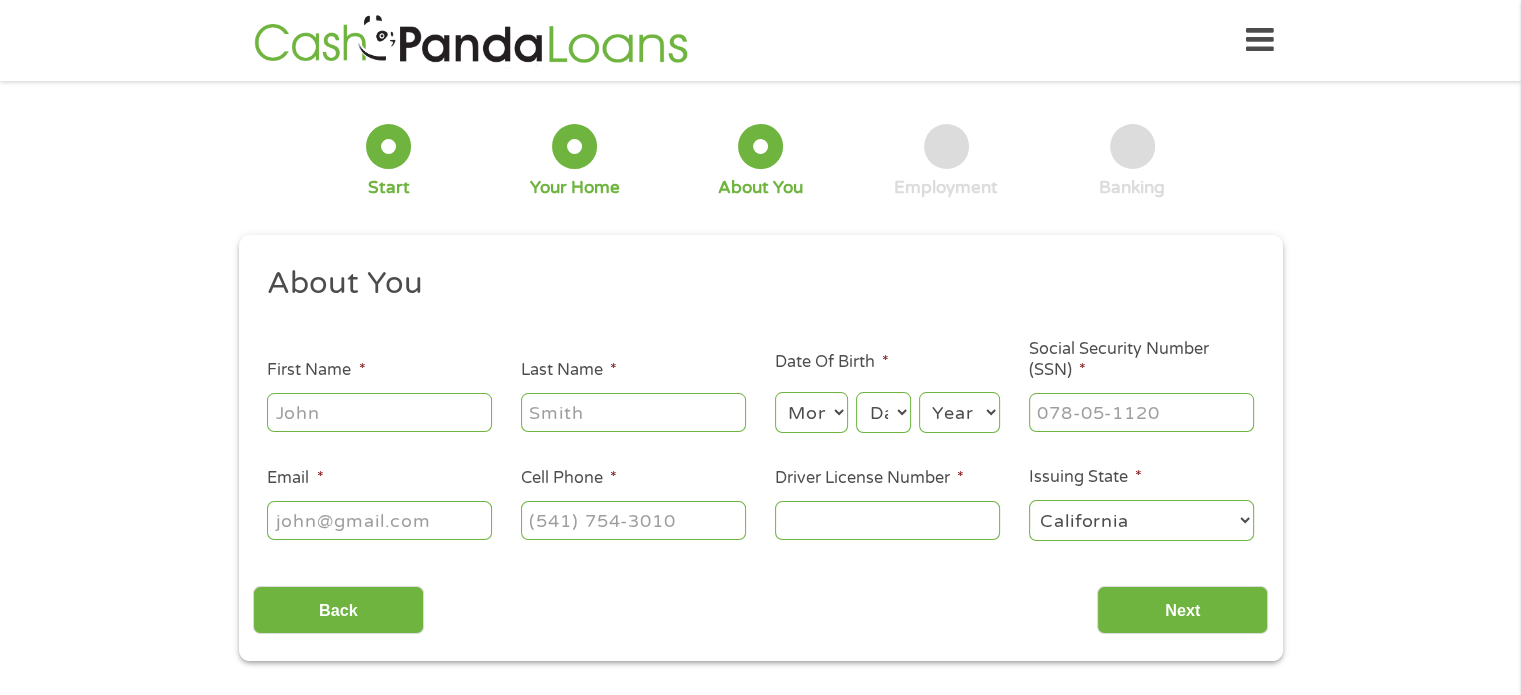 click on "First Name *" at bounding box center [379, 412] 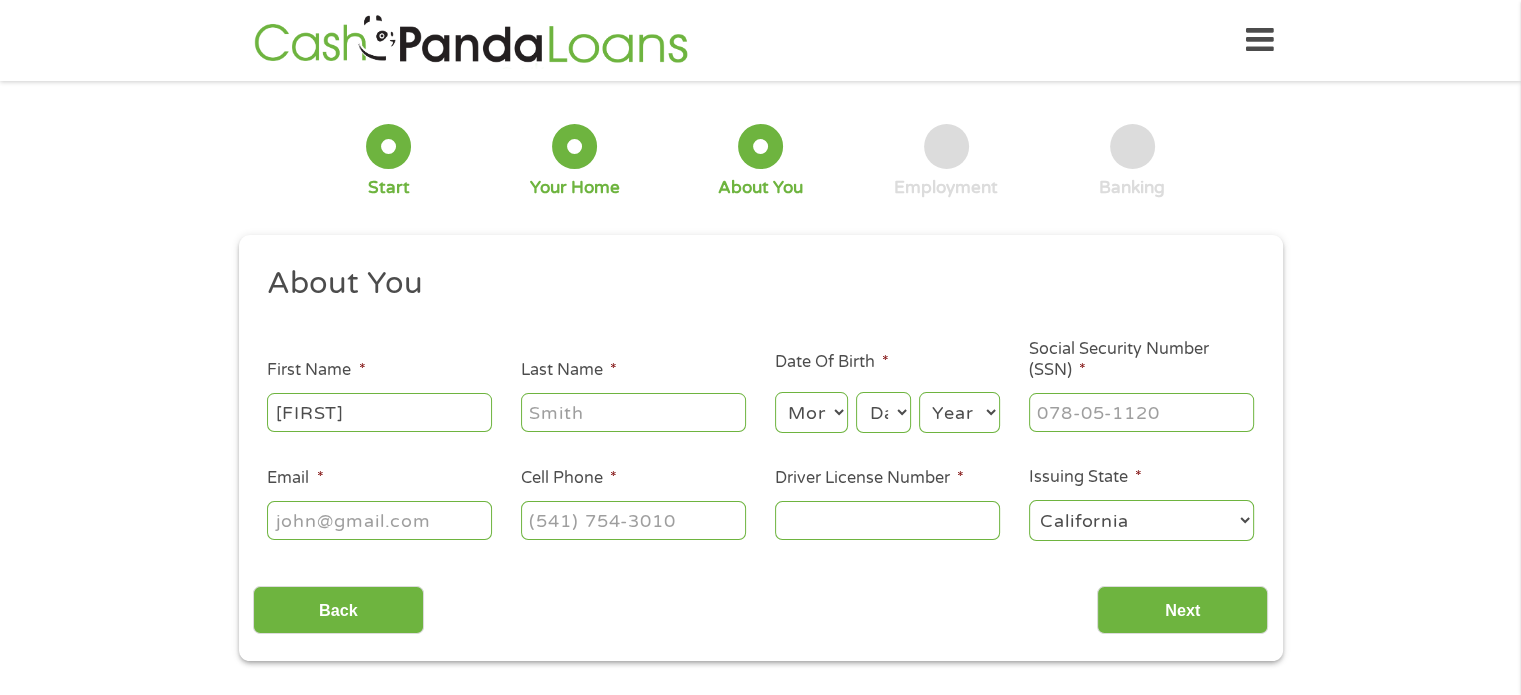 type on "[FIRST]" 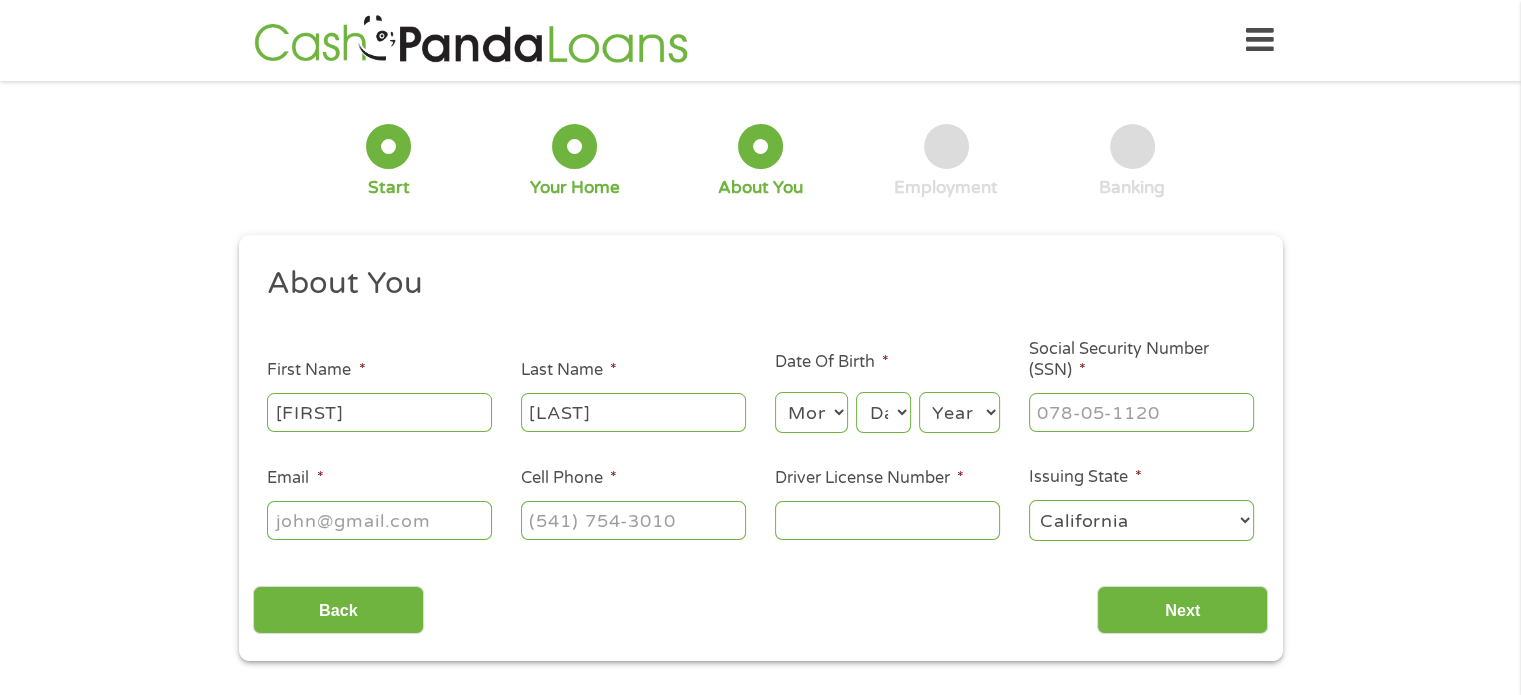 type on "[LAST]" 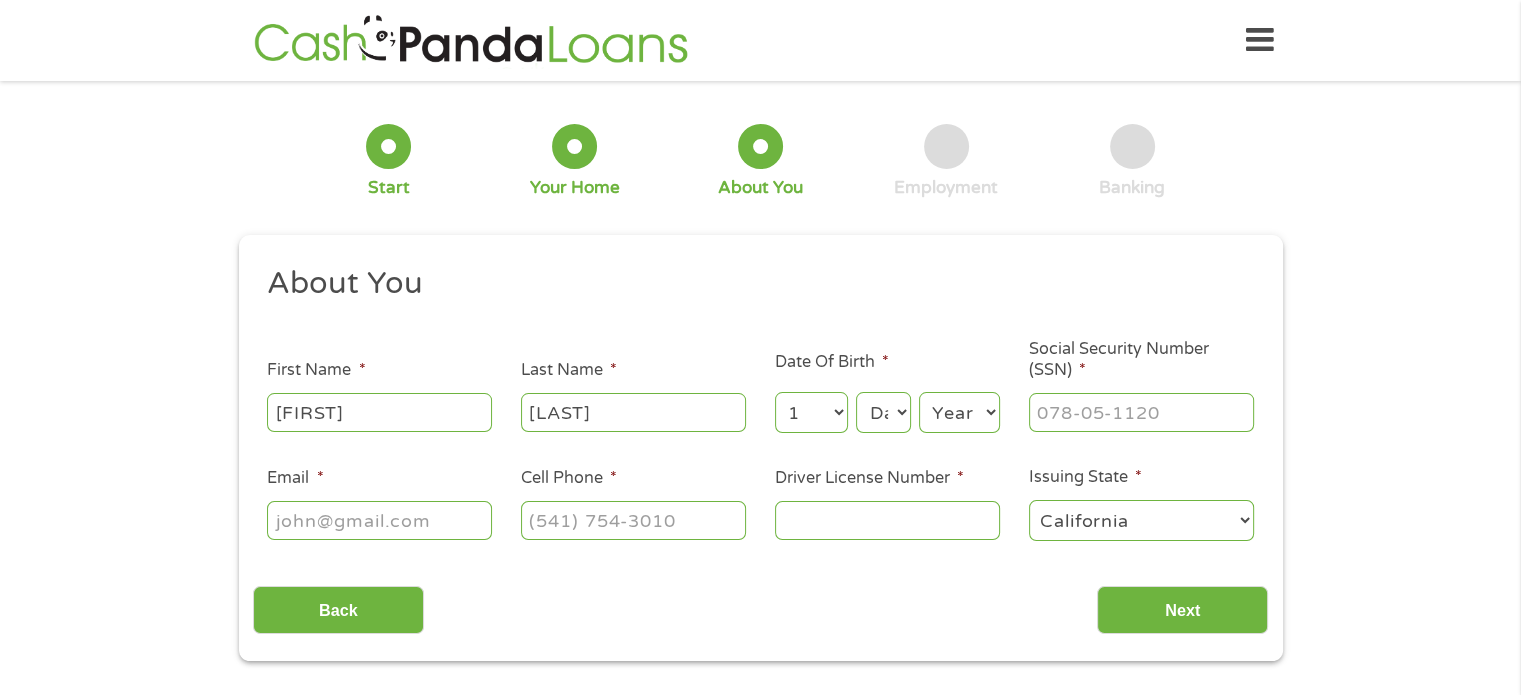 select on "10" 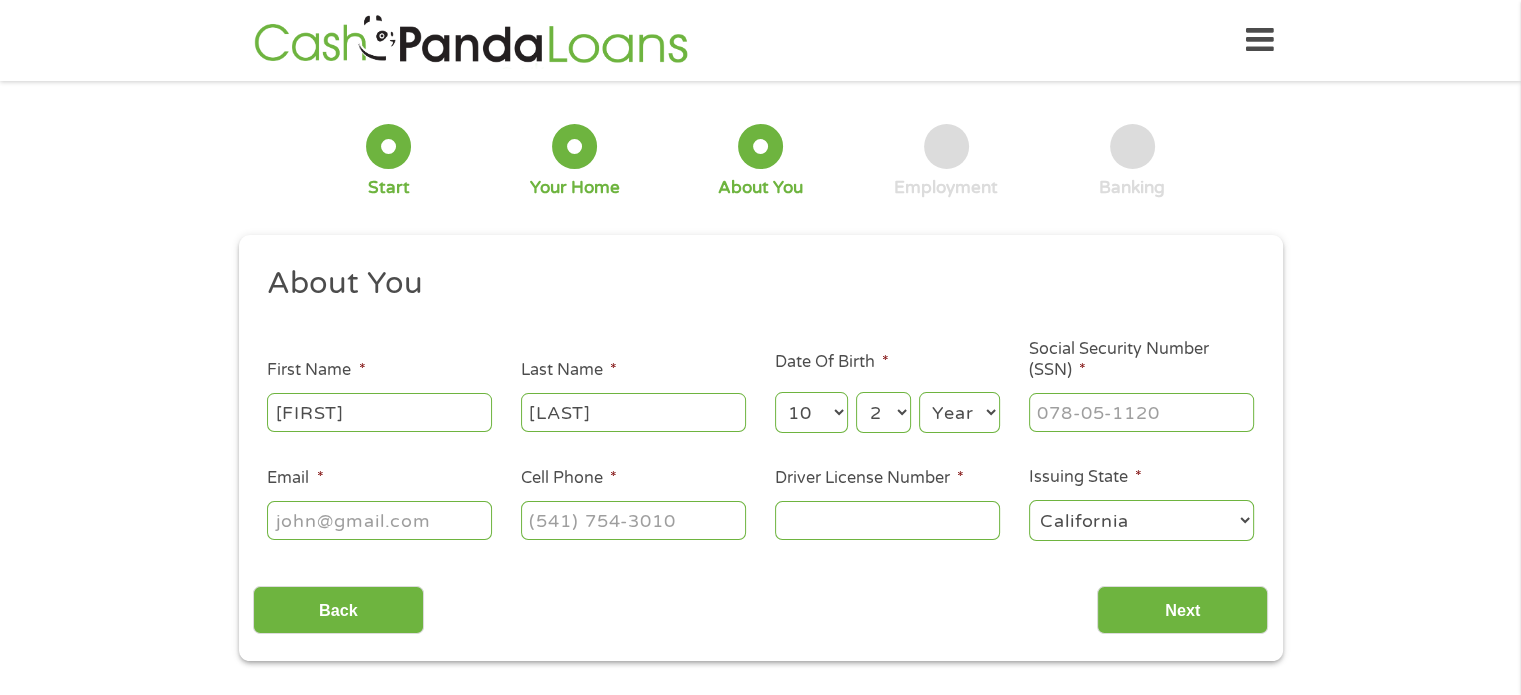 select on "20" 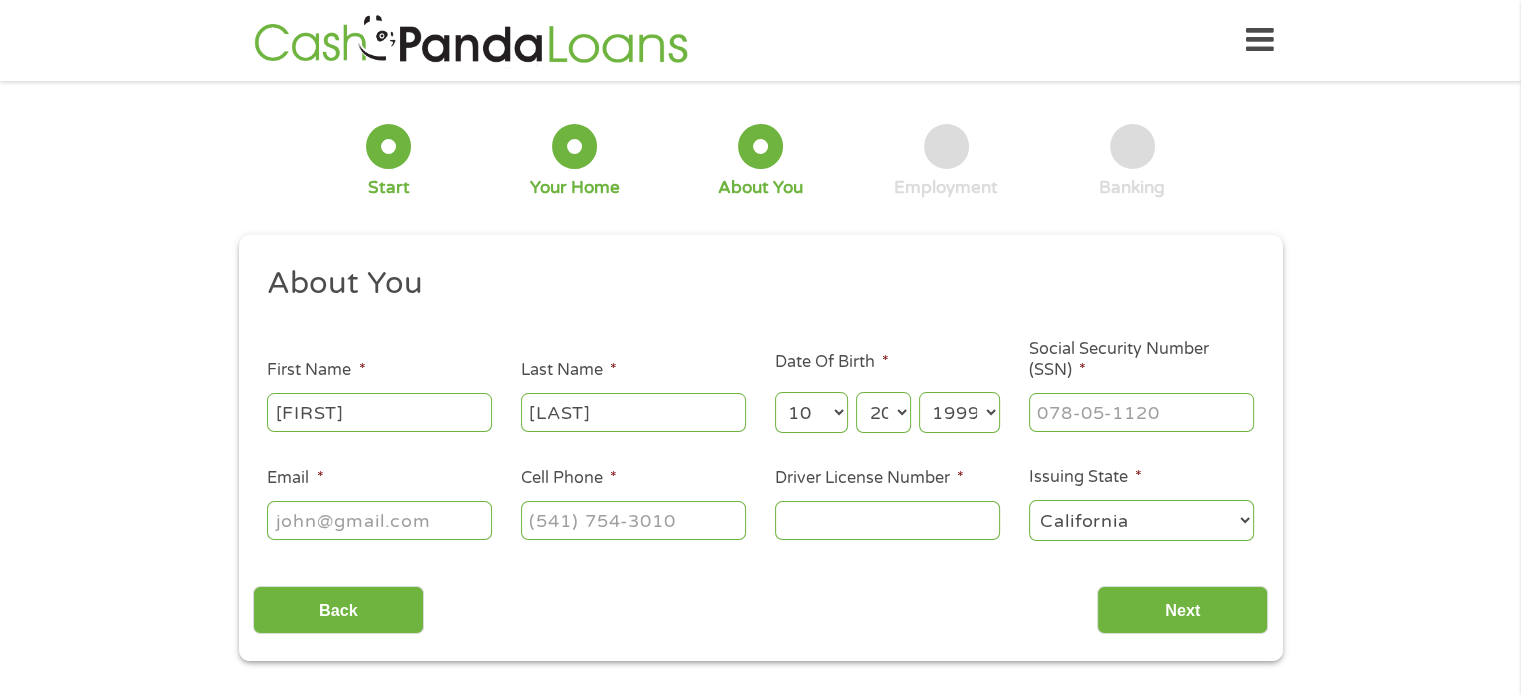 select on "1992" 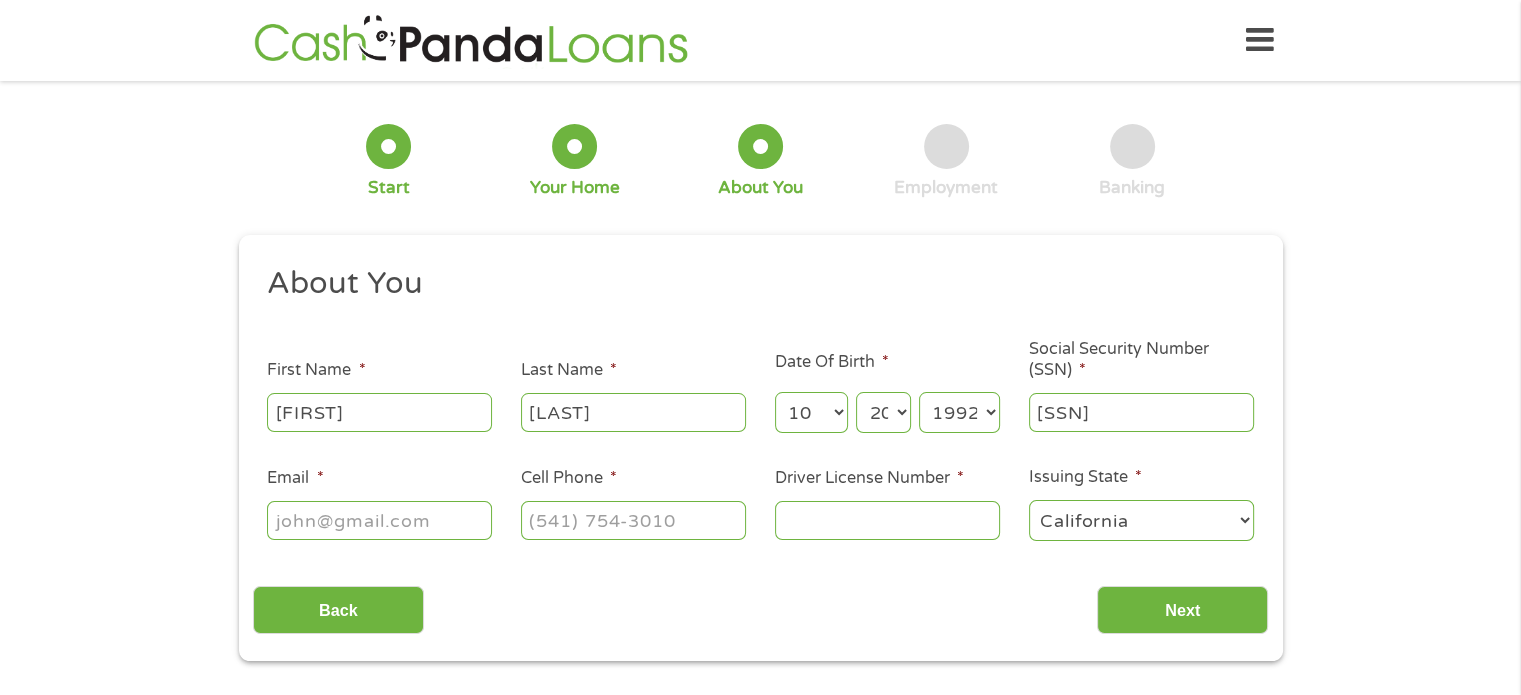 type on "[SSN]" 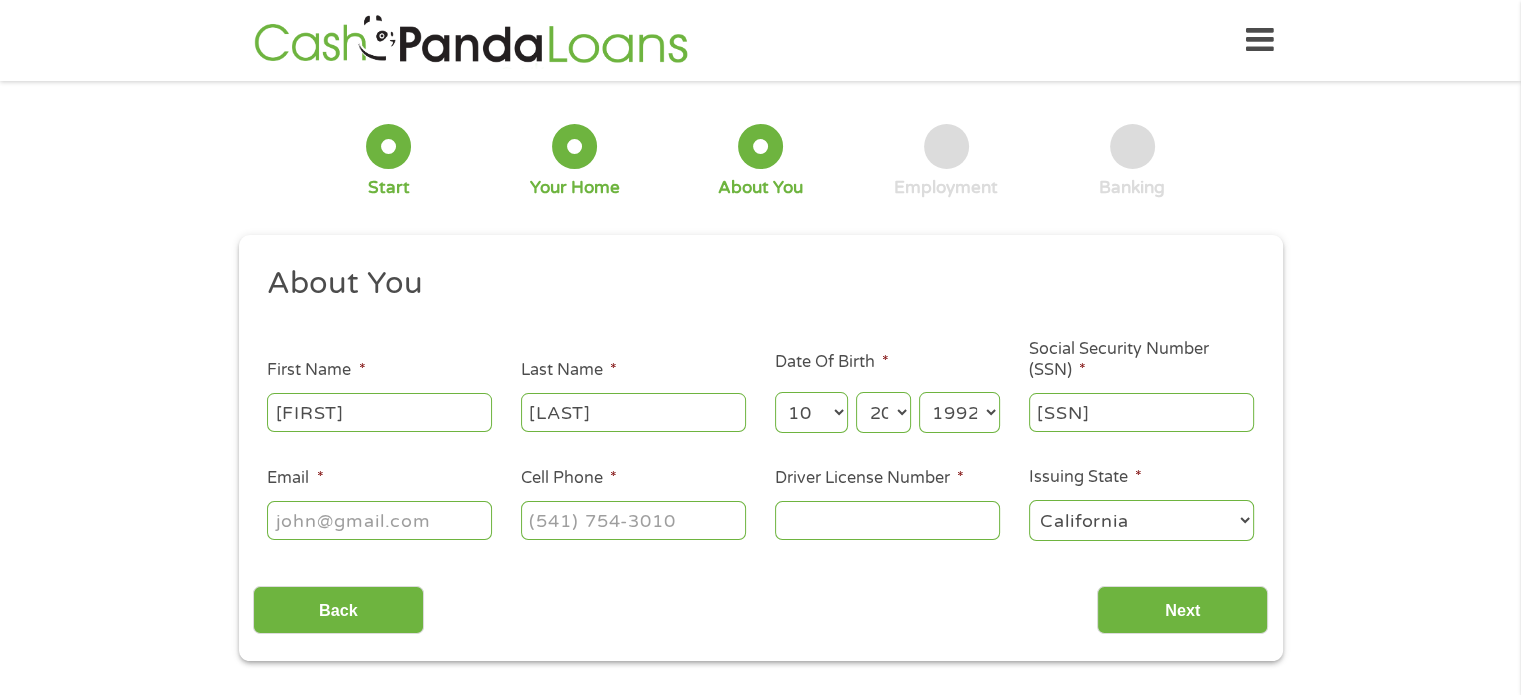 click on "Email *" at bounding box center [379, 520] 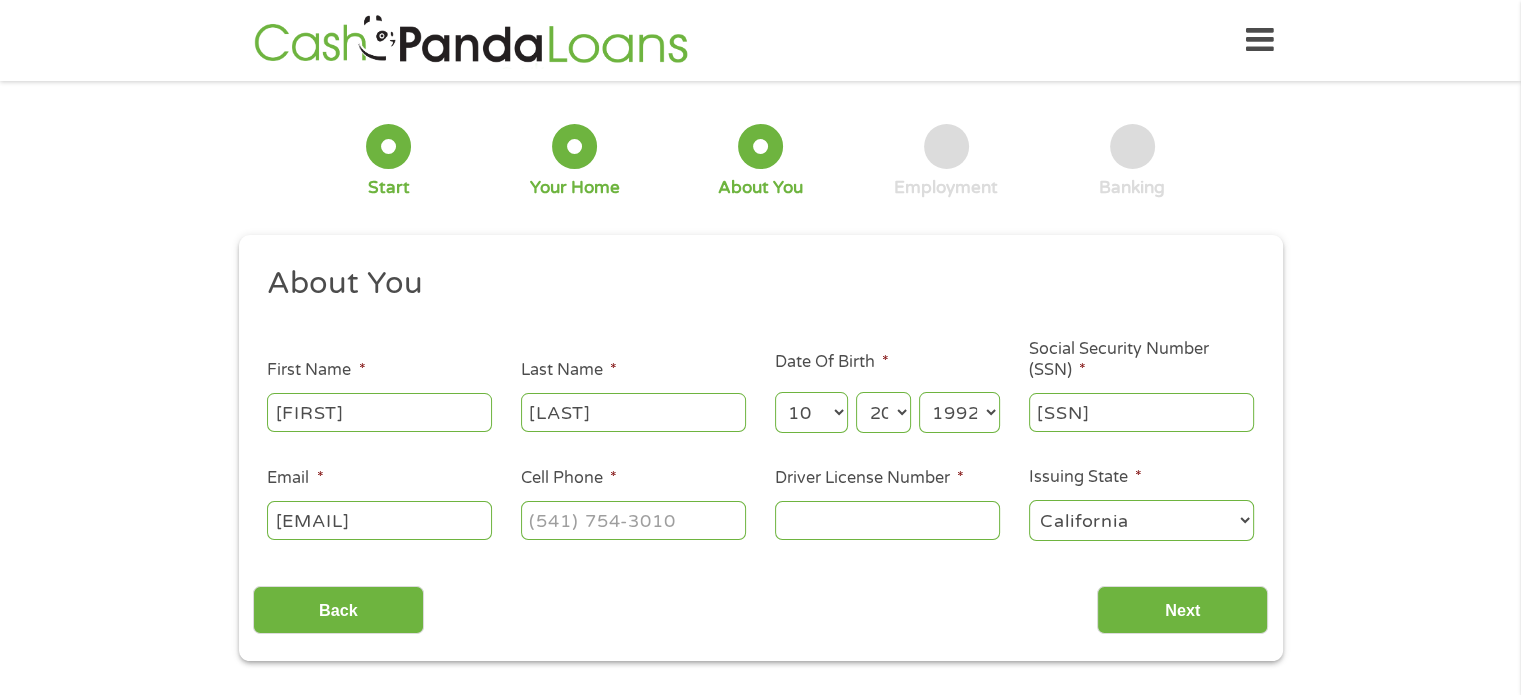 scroll, scrollTop: 0, scrollLeft: 72, axis: horizontal 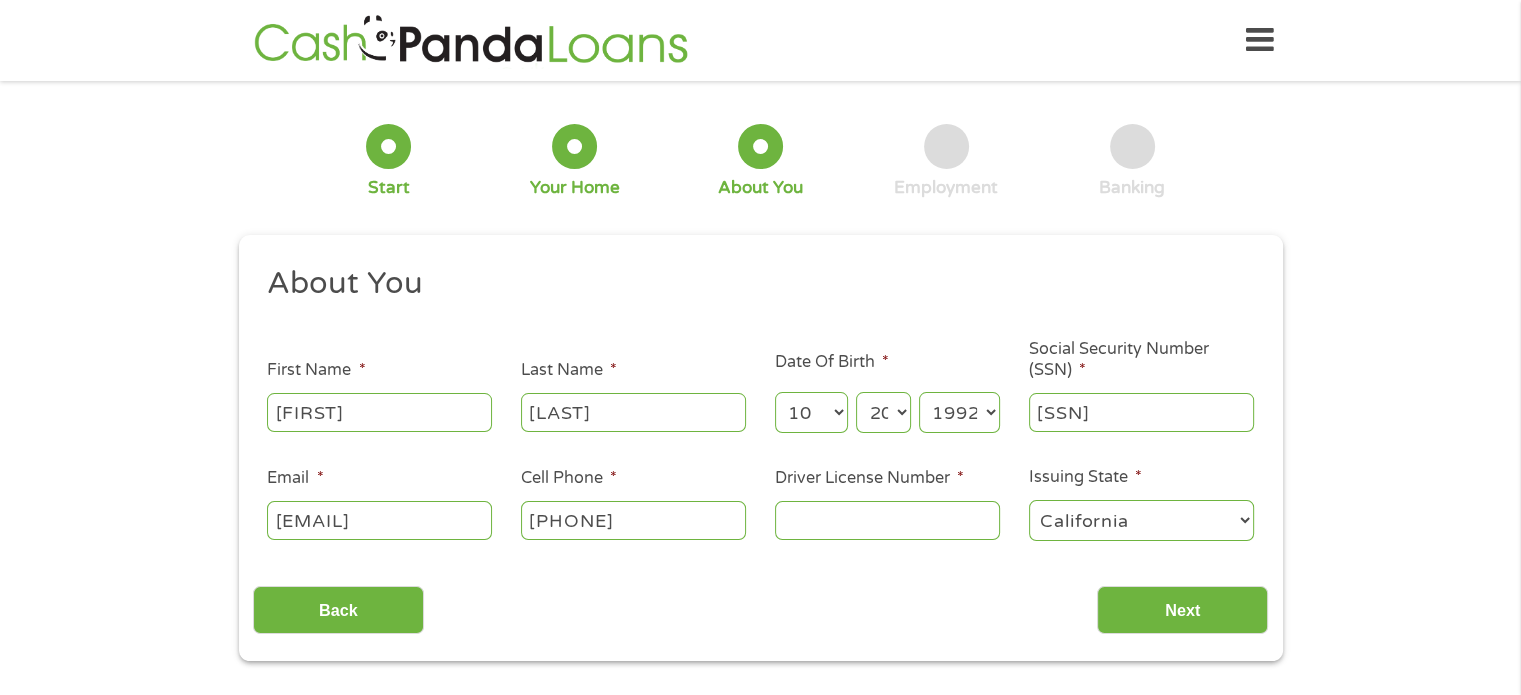 type on "[PHONE]" 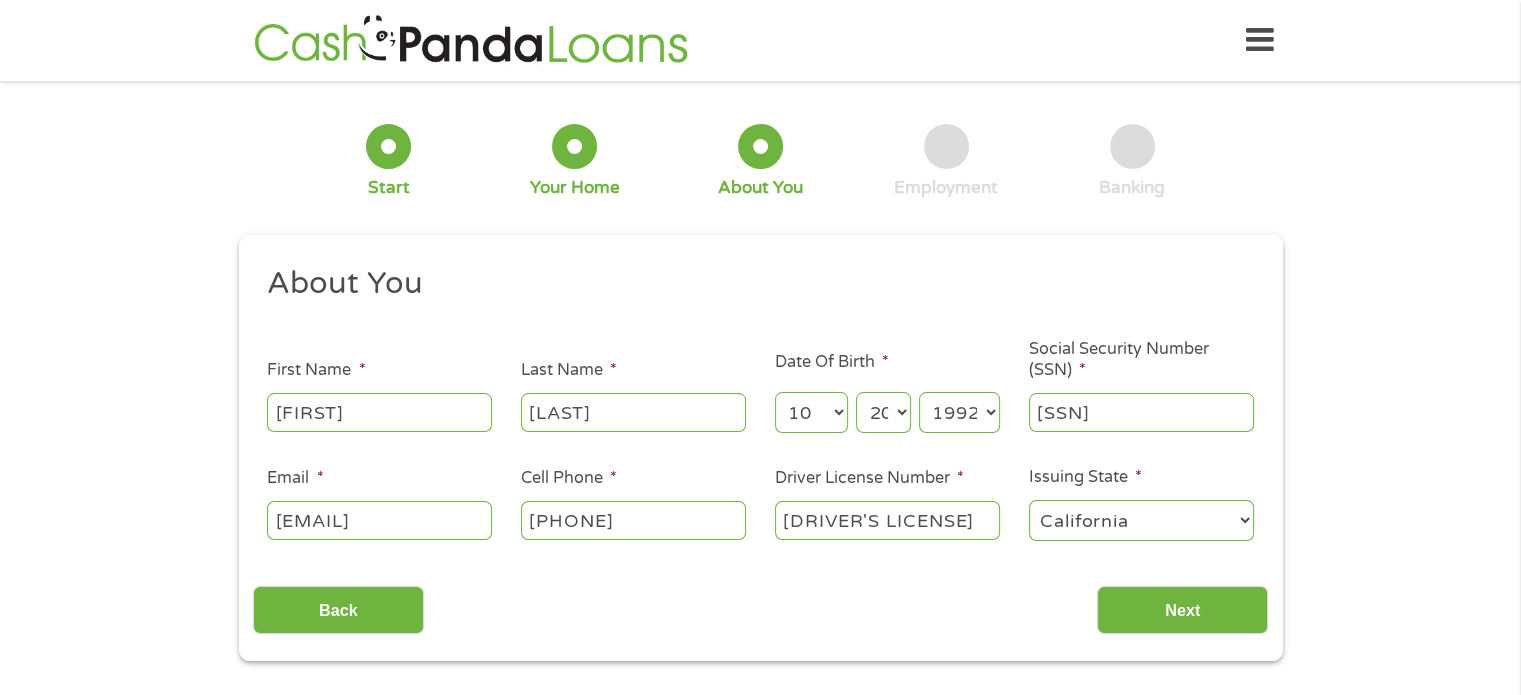 type on "[DRIVER'S LICENSE]" 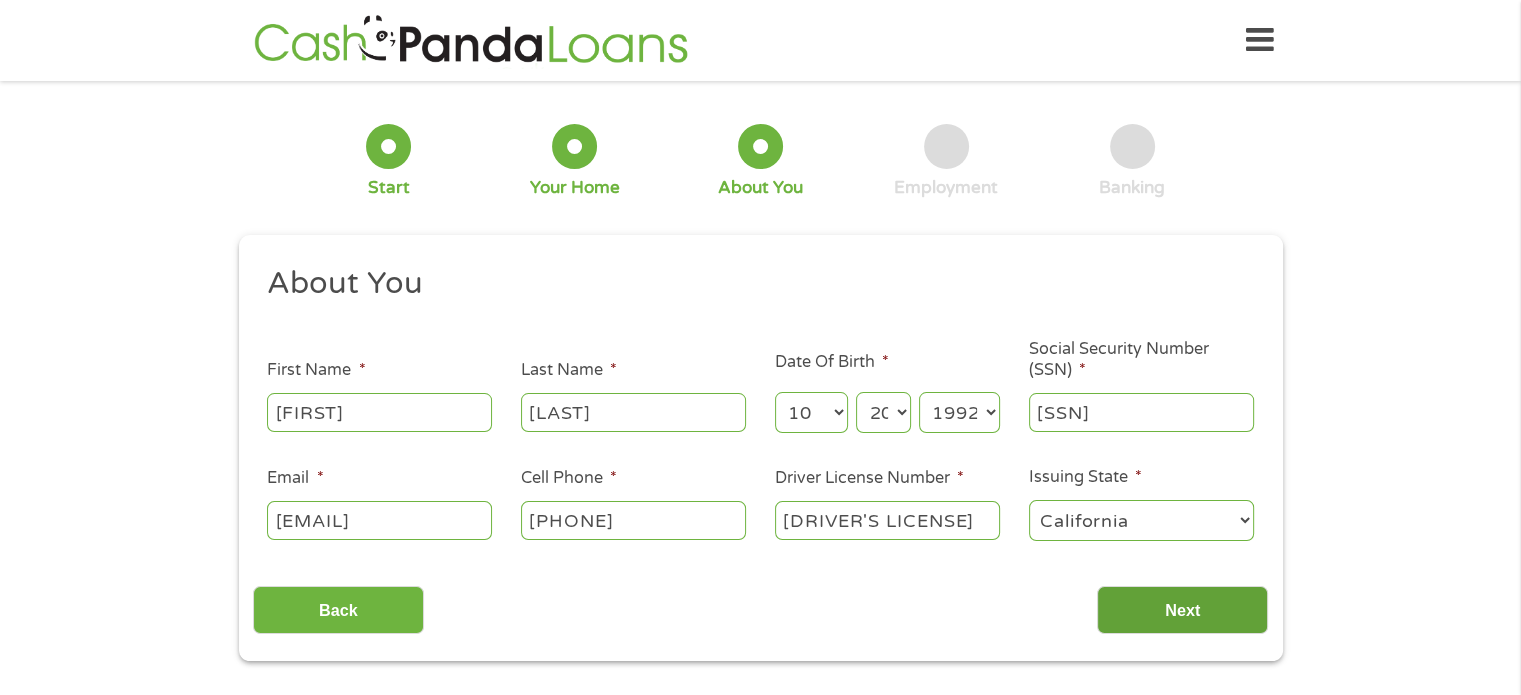 click on "Next" at bounding box center [1182, 610] 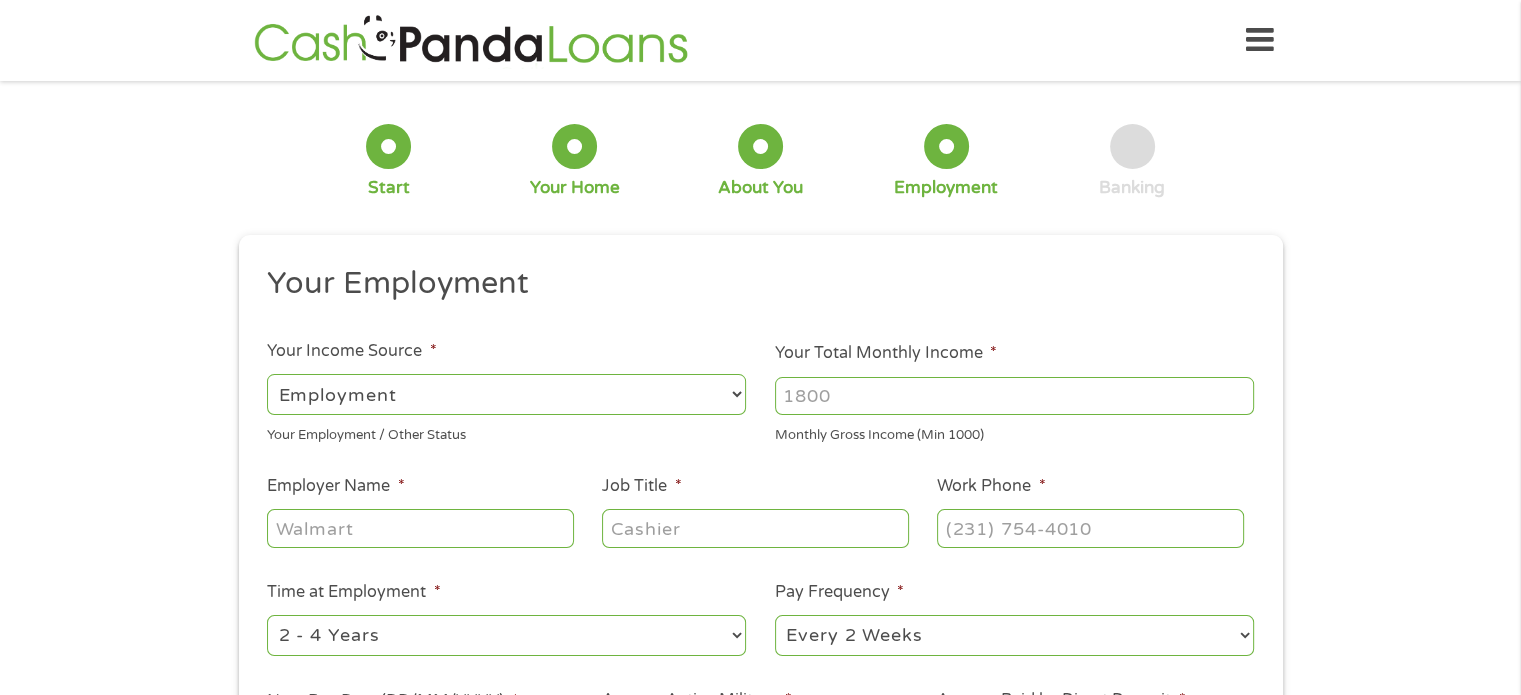 scroll, scrollTop: 8, scrollLeft: 8, axis: both 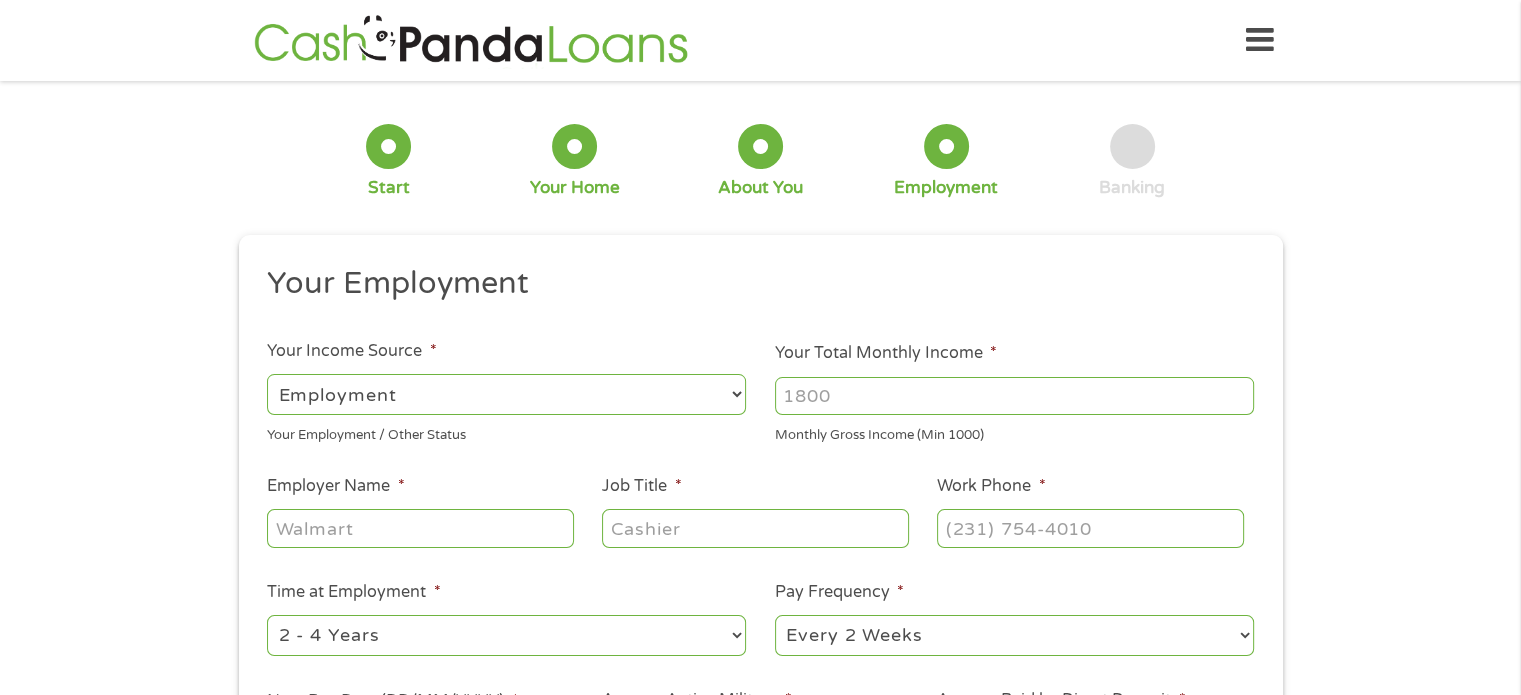 click on "Your Total Monthly Income *" at bounding box center (1014, 396) 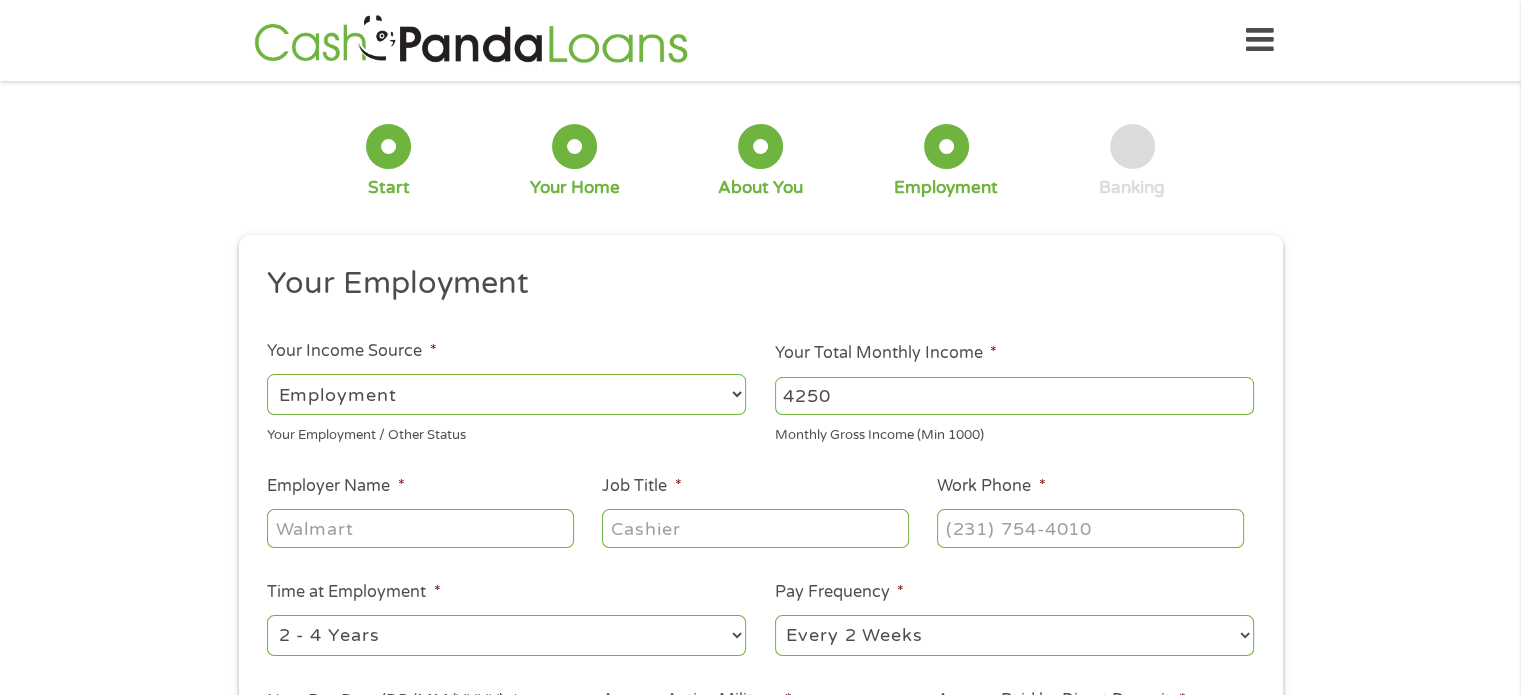 type on "4250" 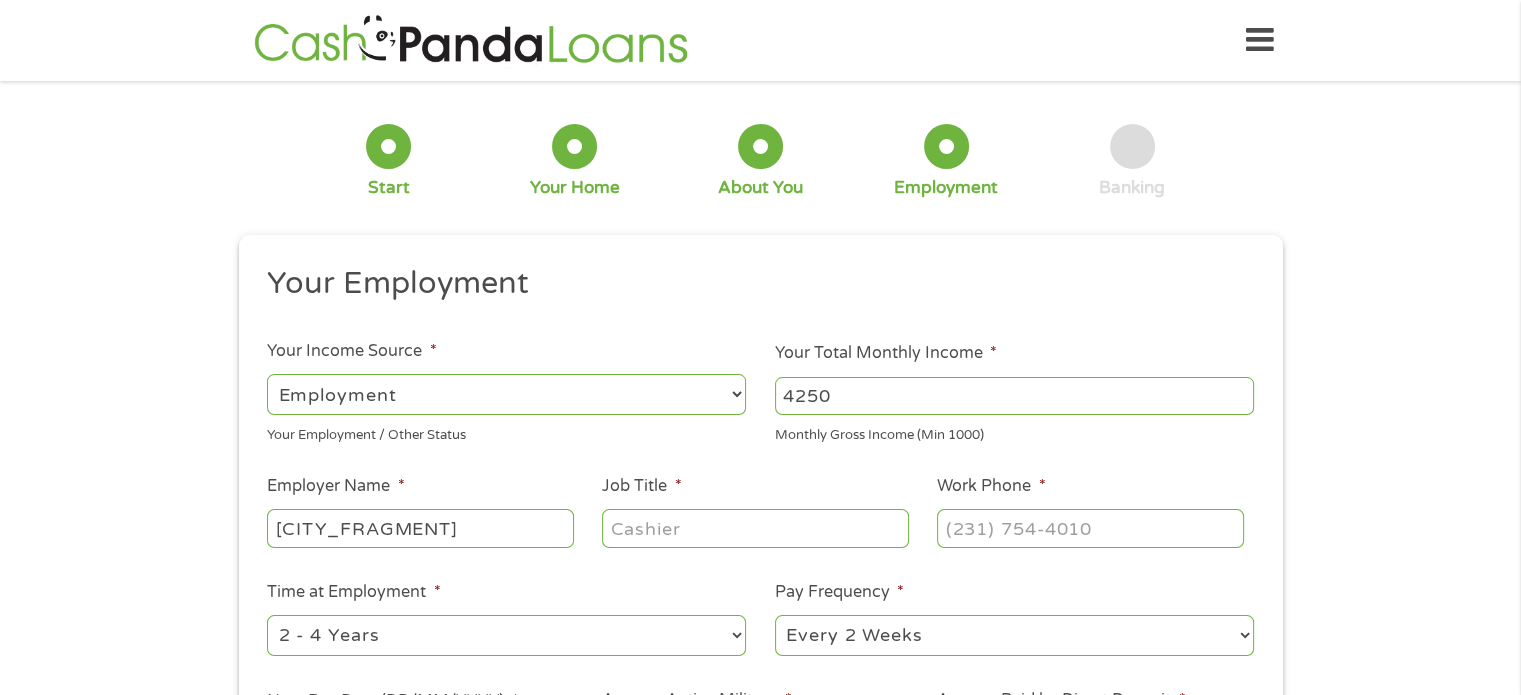 type on "[CITY_FRAGMENT]" 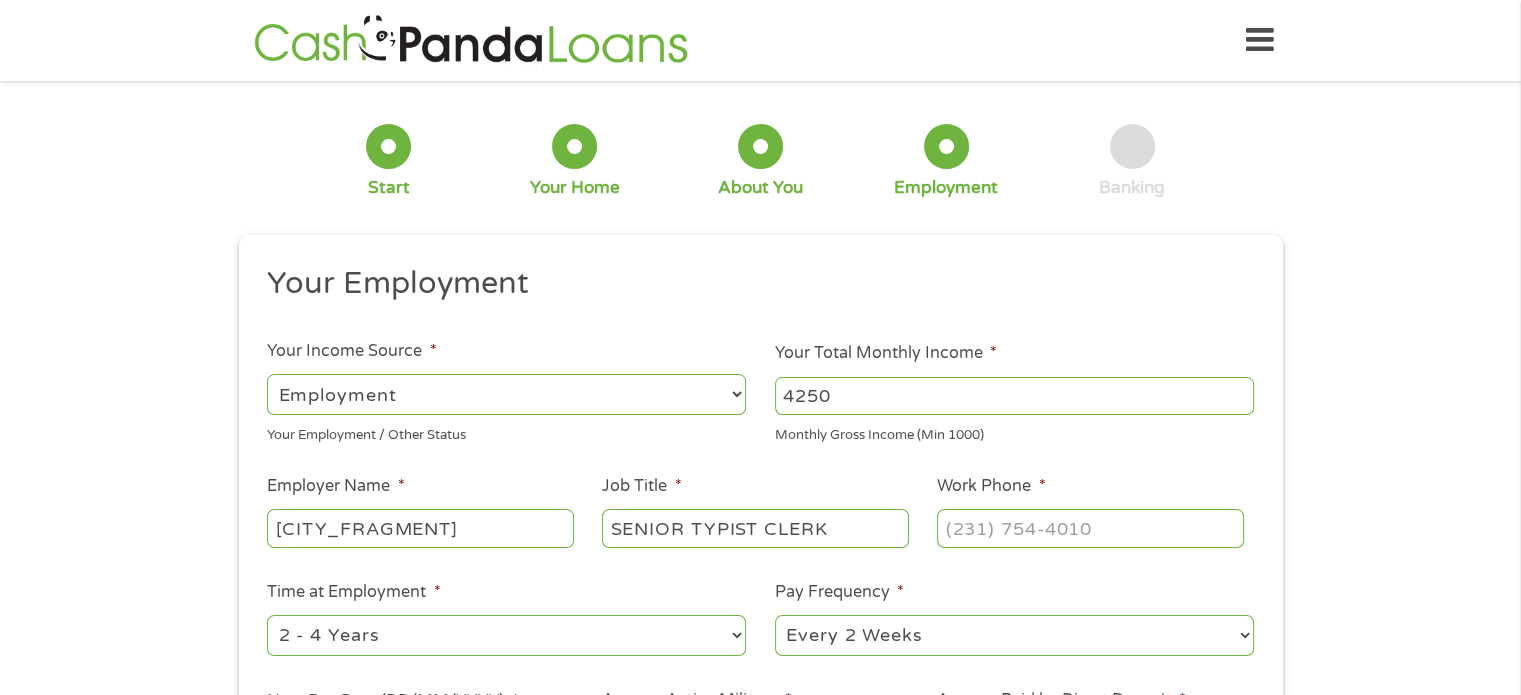 type on "SENIOR TYPIST CLERK" 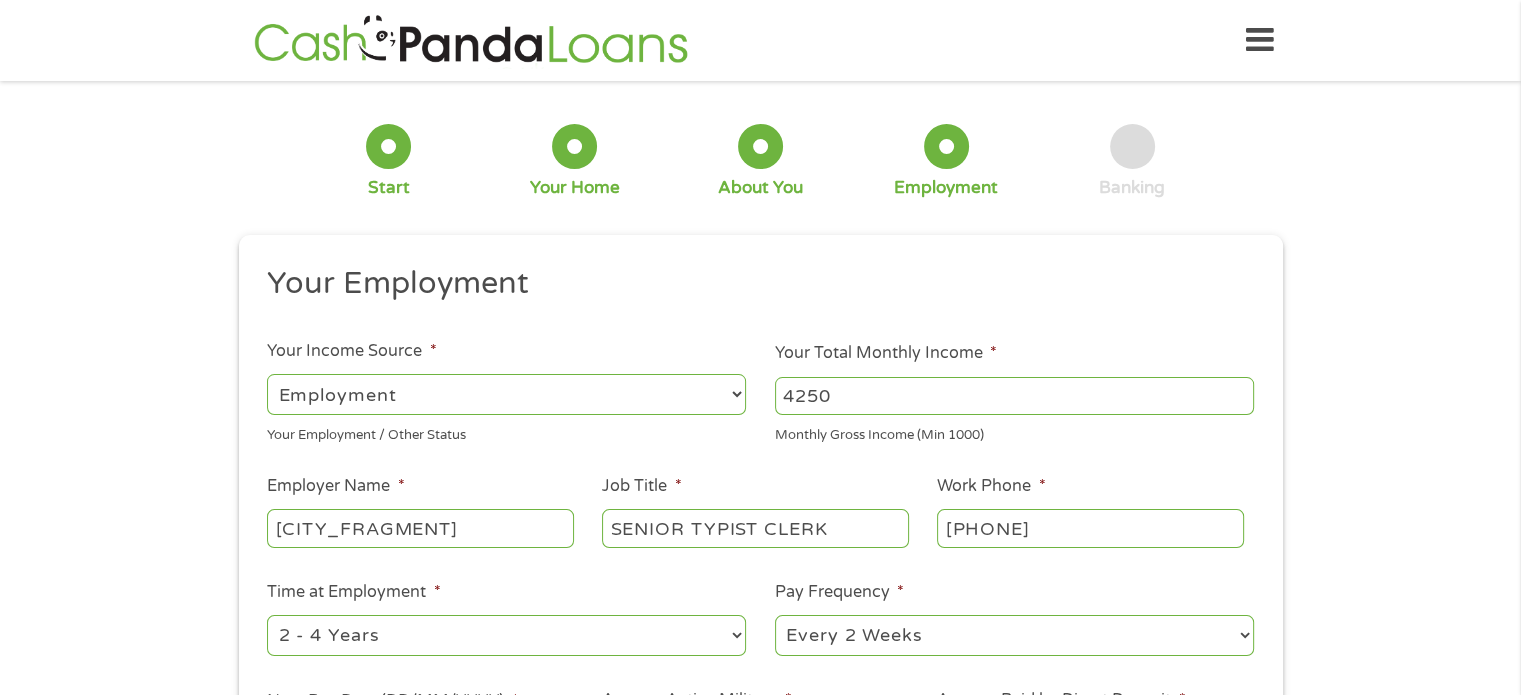 type on "[PHONE]" 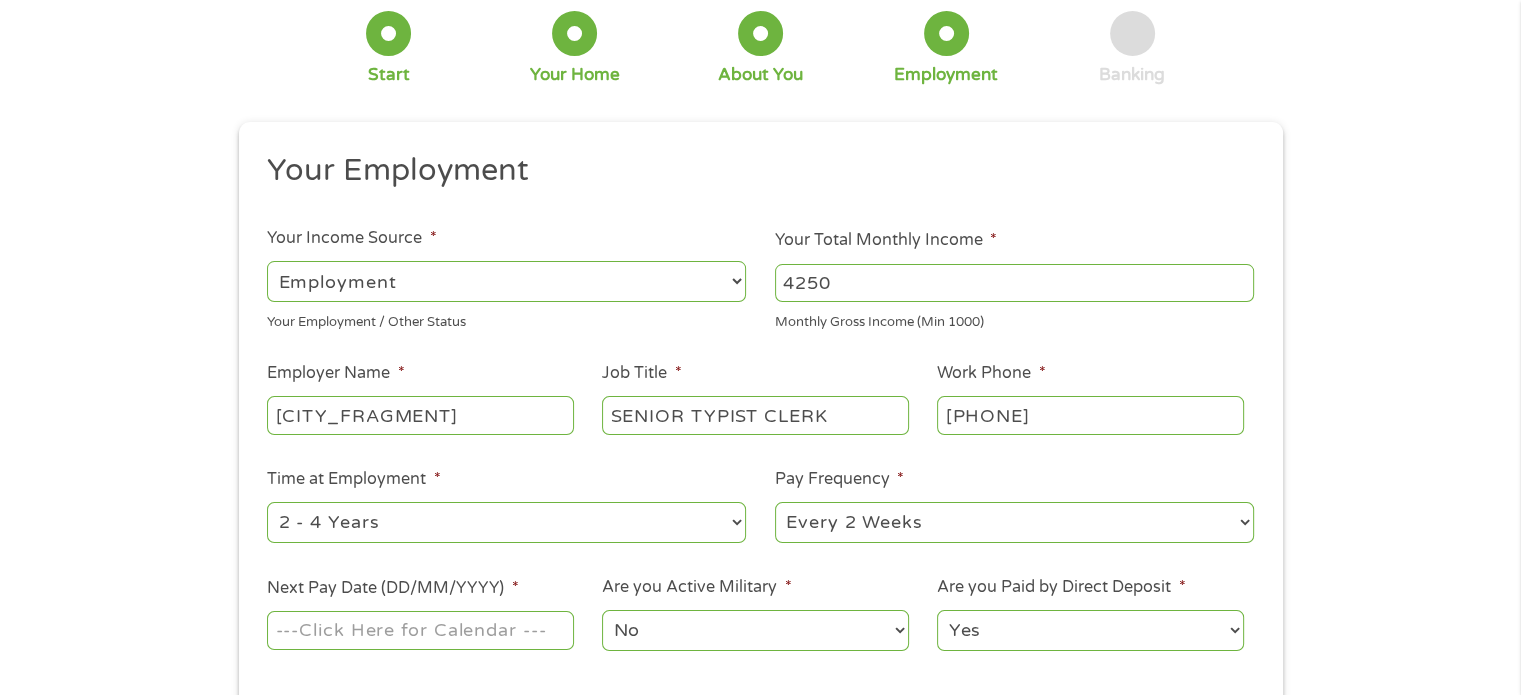 scroll, scrollTop: 200, scrollLeft: 0, axis: vertical 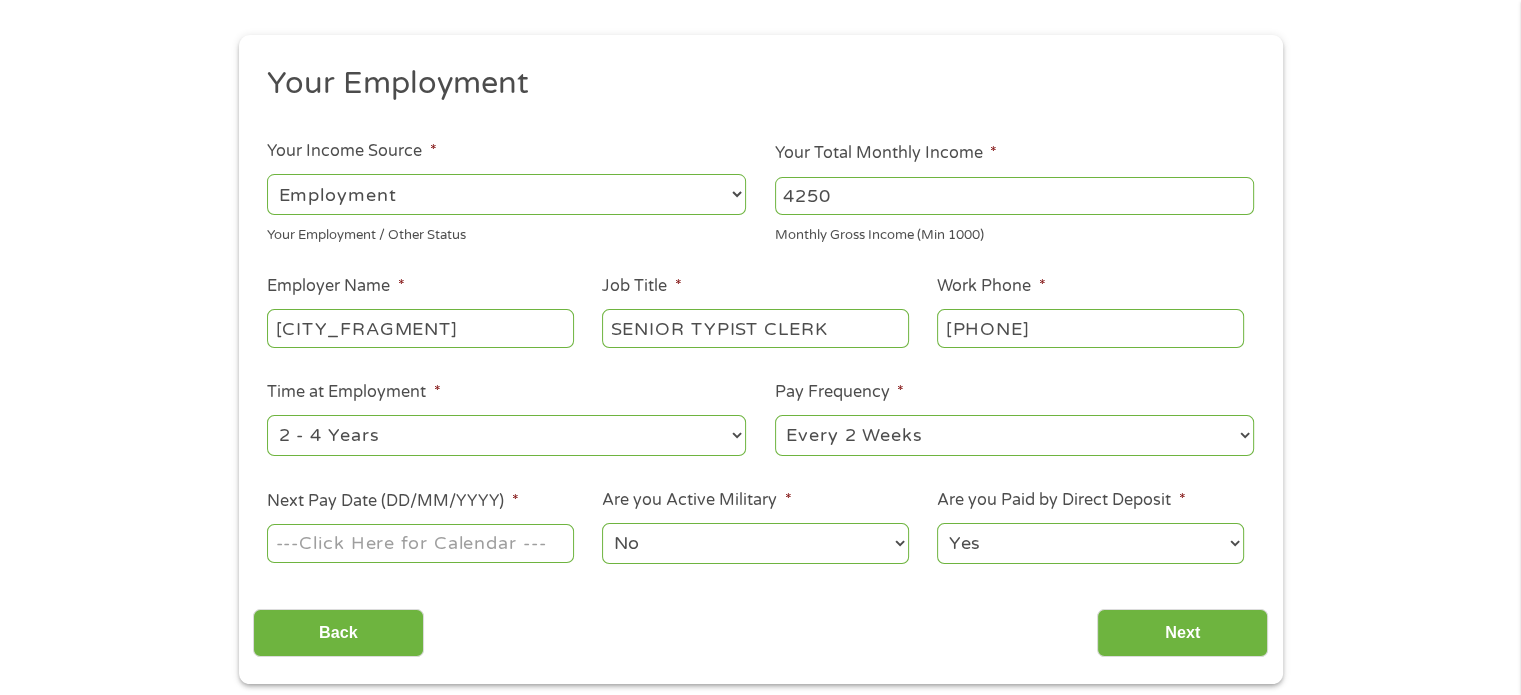 click on "--- Choose one --- 1 Year or less 1 - 2 Years 2 - 4 Years Over 4 Years" at bounding box center (506, 435) 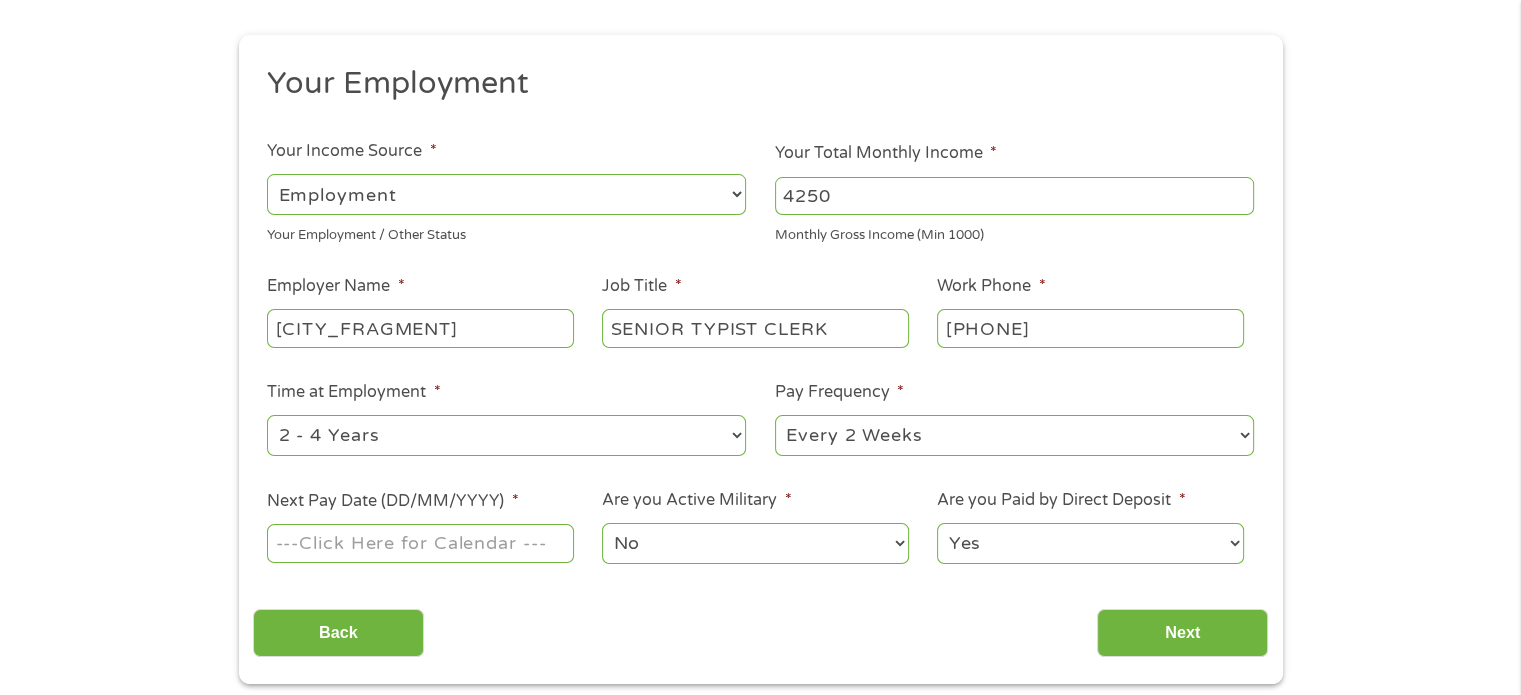 select on "60months" 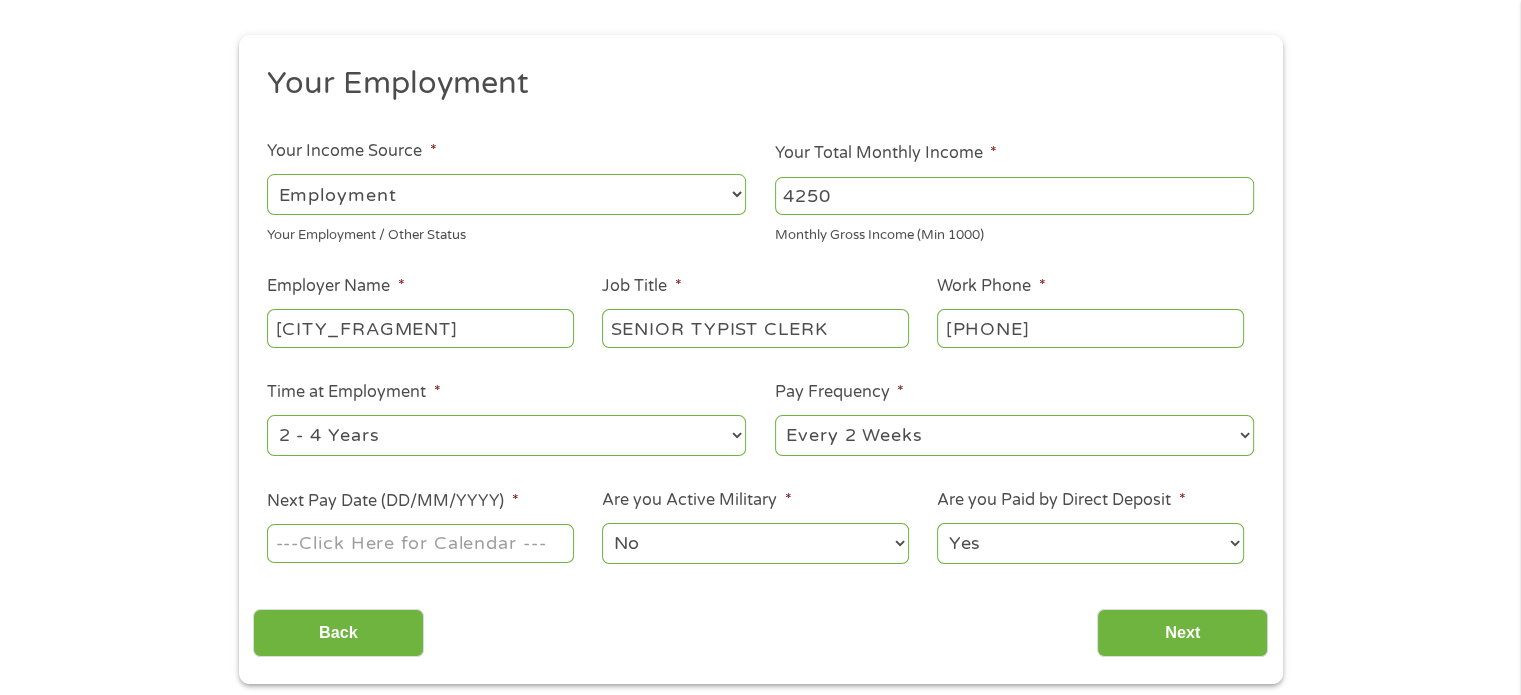 click on "--- Choose one --- 1 Year or less 1 - 2 Years 2 - 4 Years Over 4 Years" at bounding box center [506, 435] 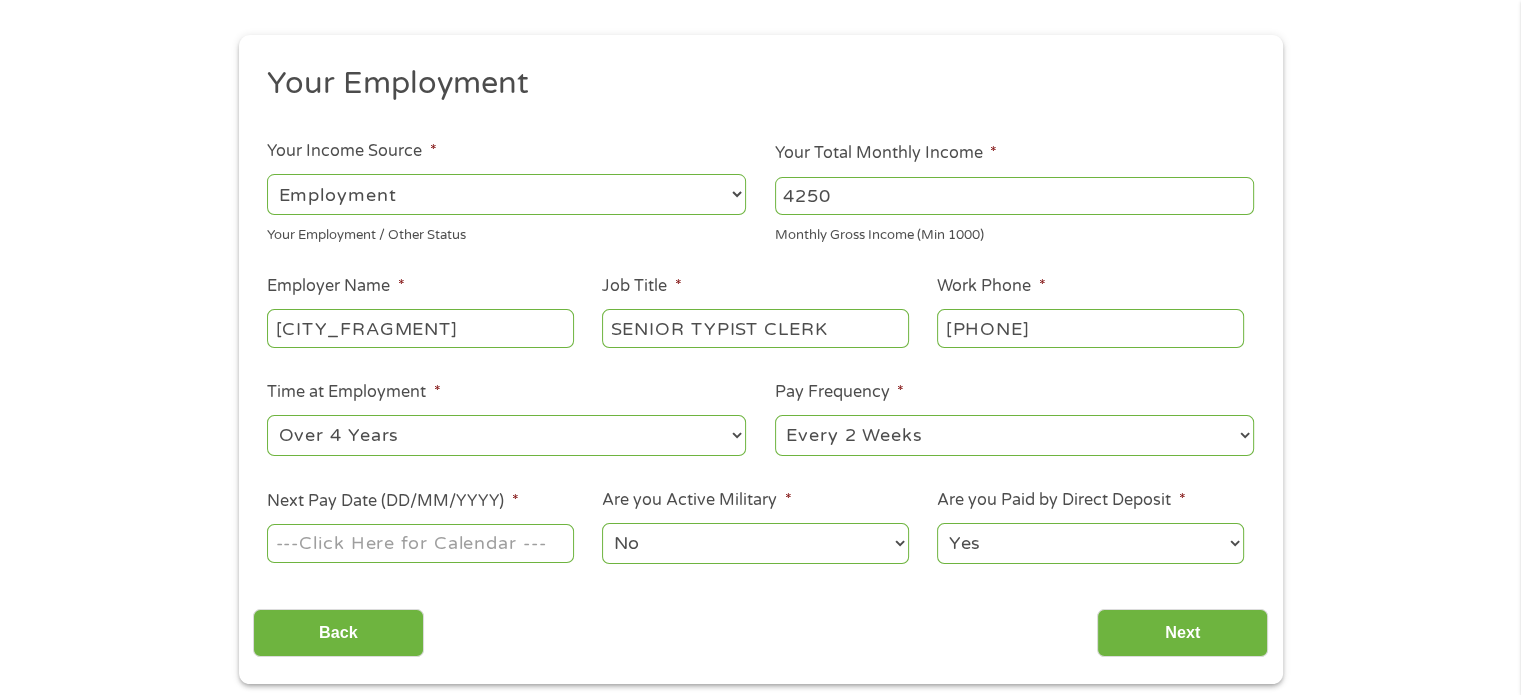 click on "--- Choose one --- Every 2 Weeks Every Week Monthly Semi-Monthly" at bounding box center (1014, 435) 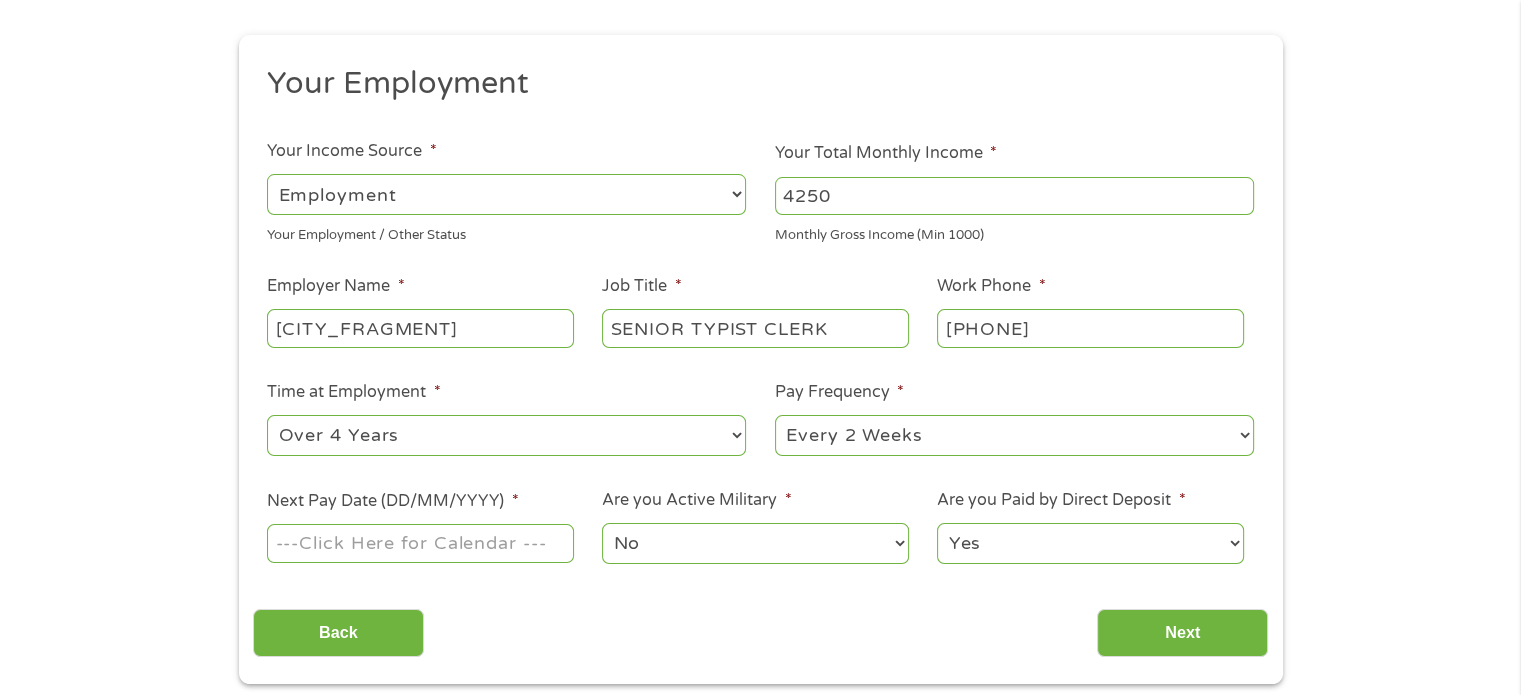 select on "semimonthly" 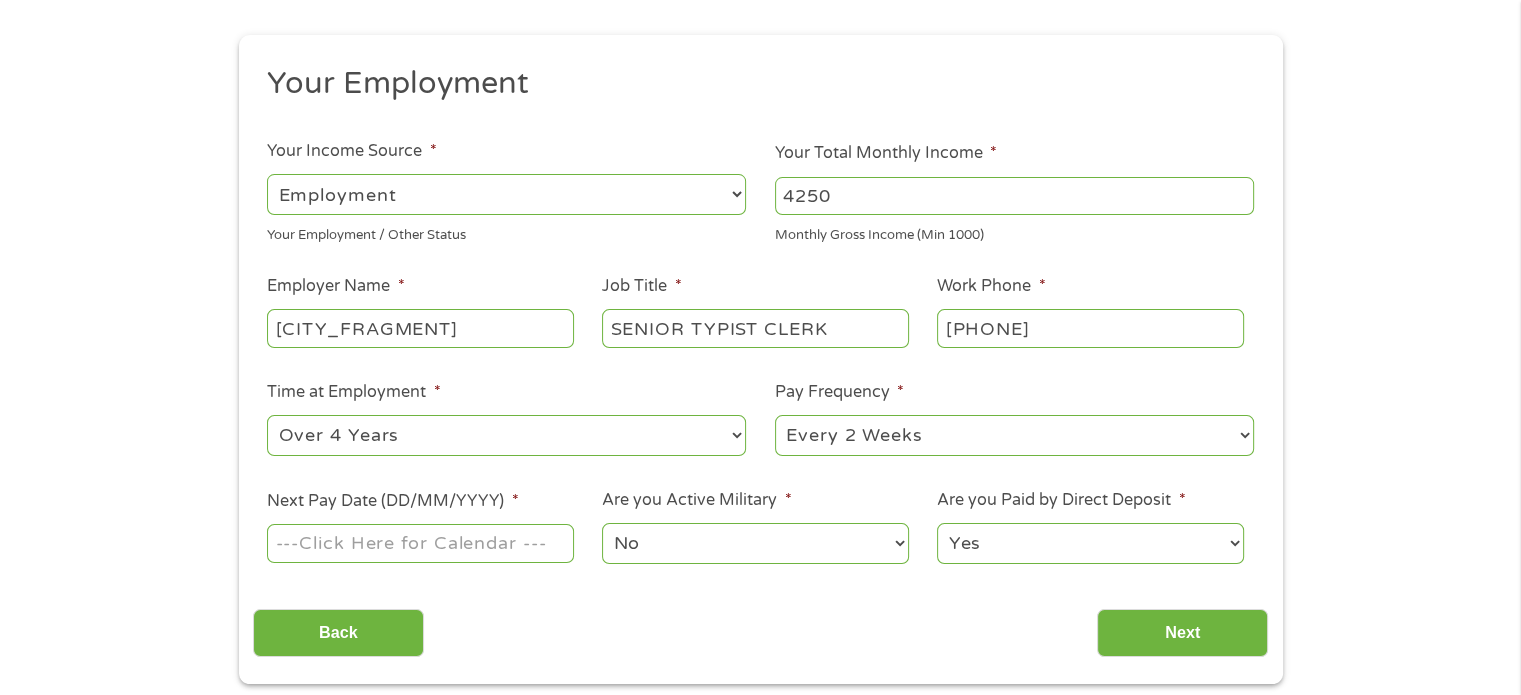 click on "--- Choose one --- Every 2 Weeks Every Week Monthly Semi-Monthly" at bounding box center [1014, 435] 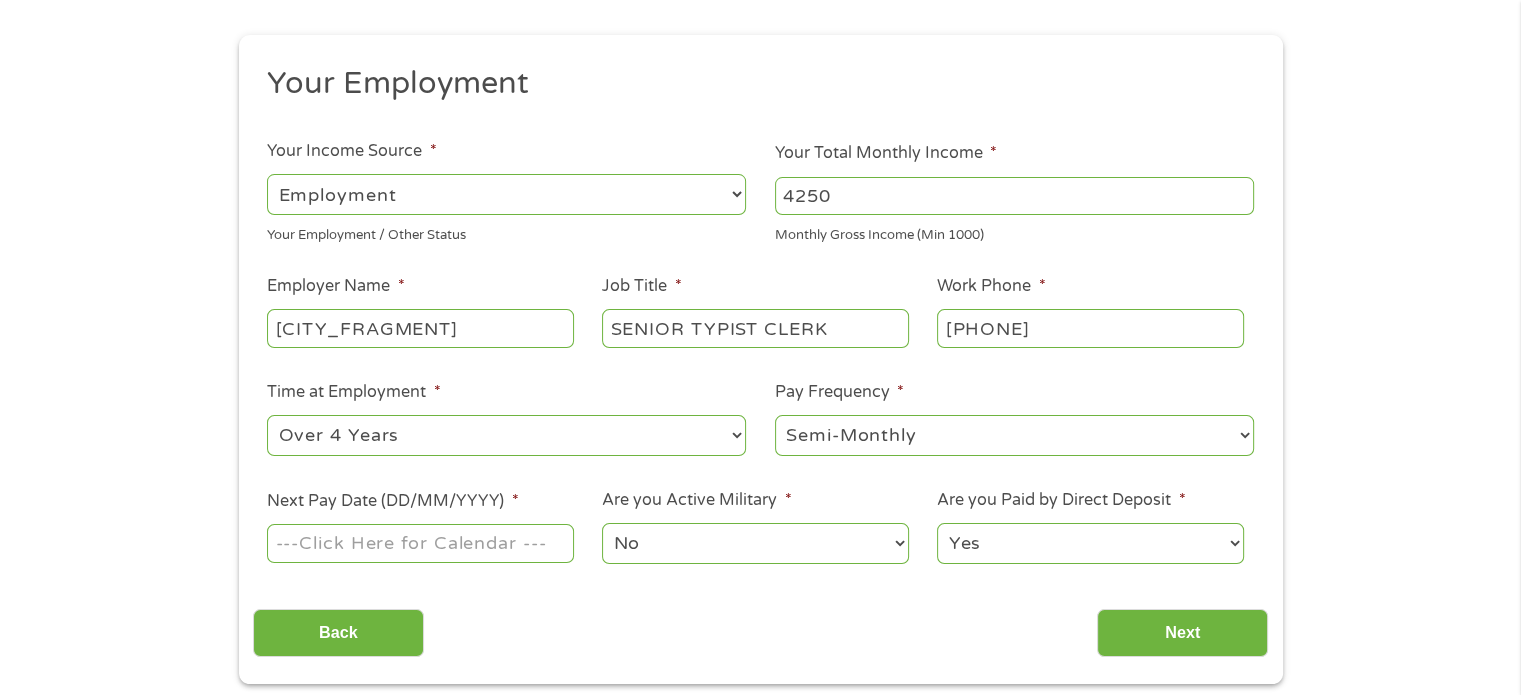 click on "Next Pay Date (DD/MM/YYYY) *" at bounding box center [392, 501] 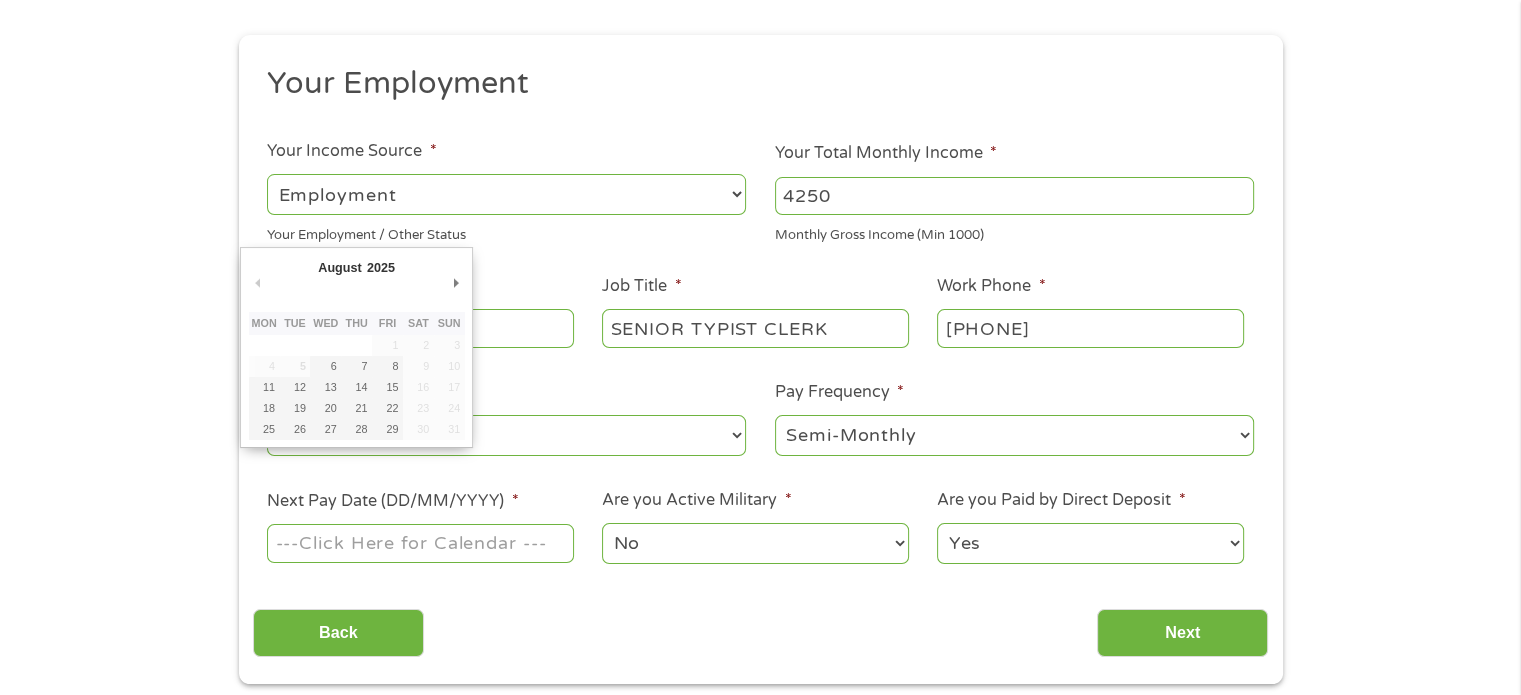 click on "Next Pay Date (DD/MM/YYYY) *" at bounding box center (420, 543) 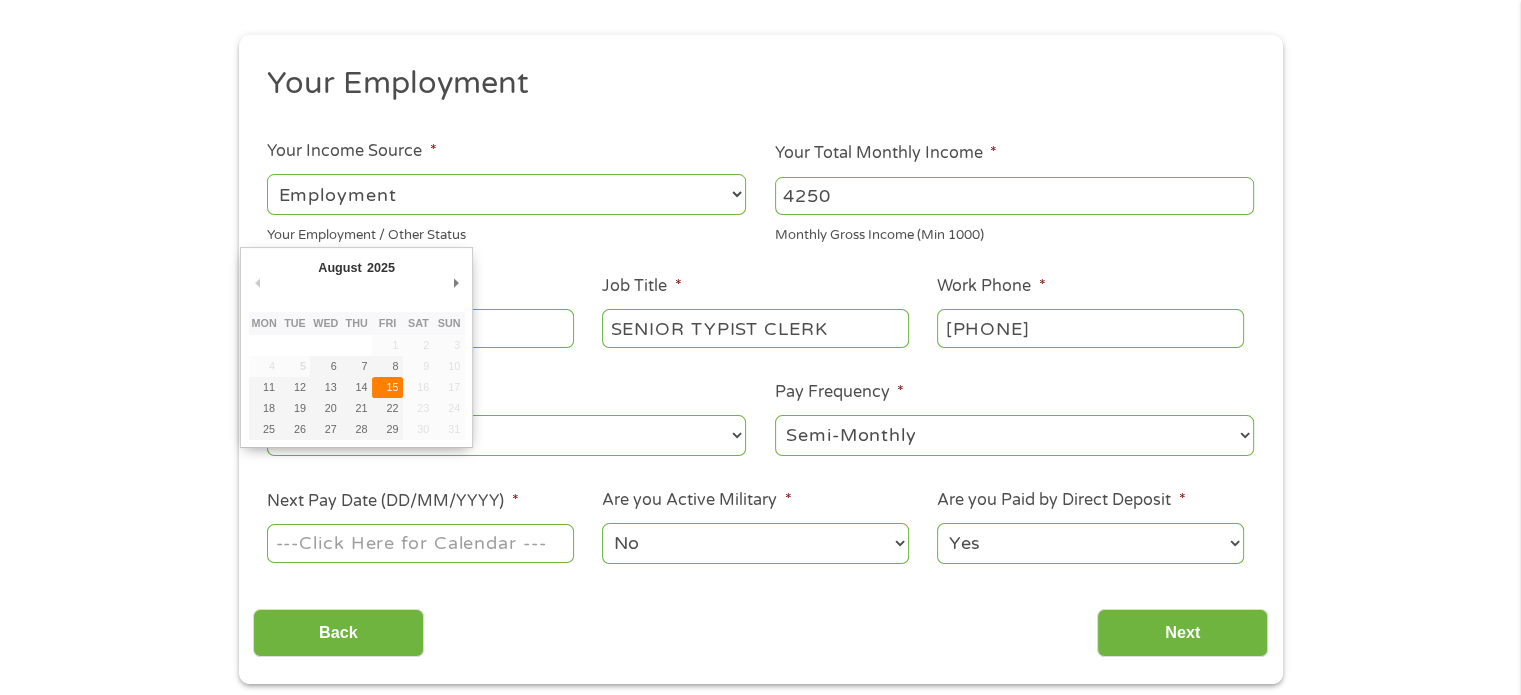 type on "15/08/2025" 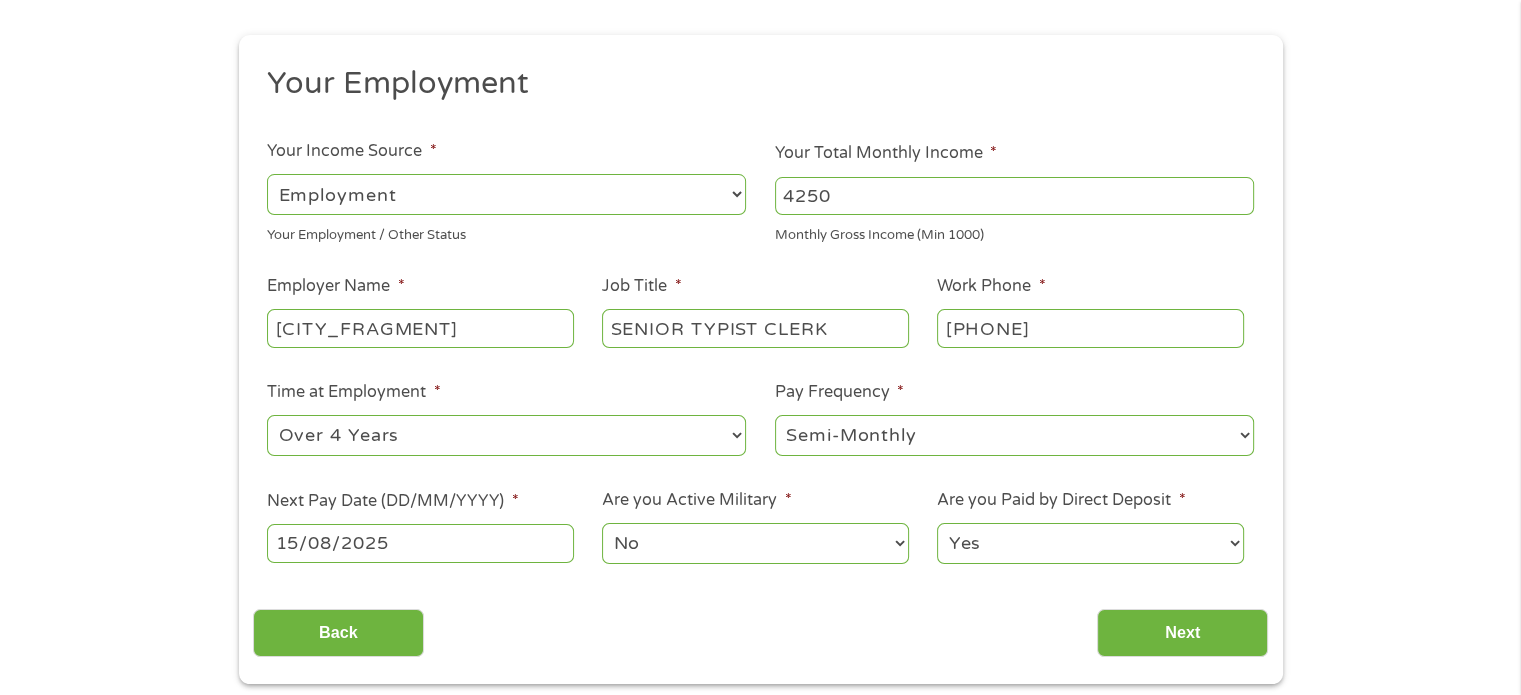 click on "No Yes" at bounding box center [755, 543] 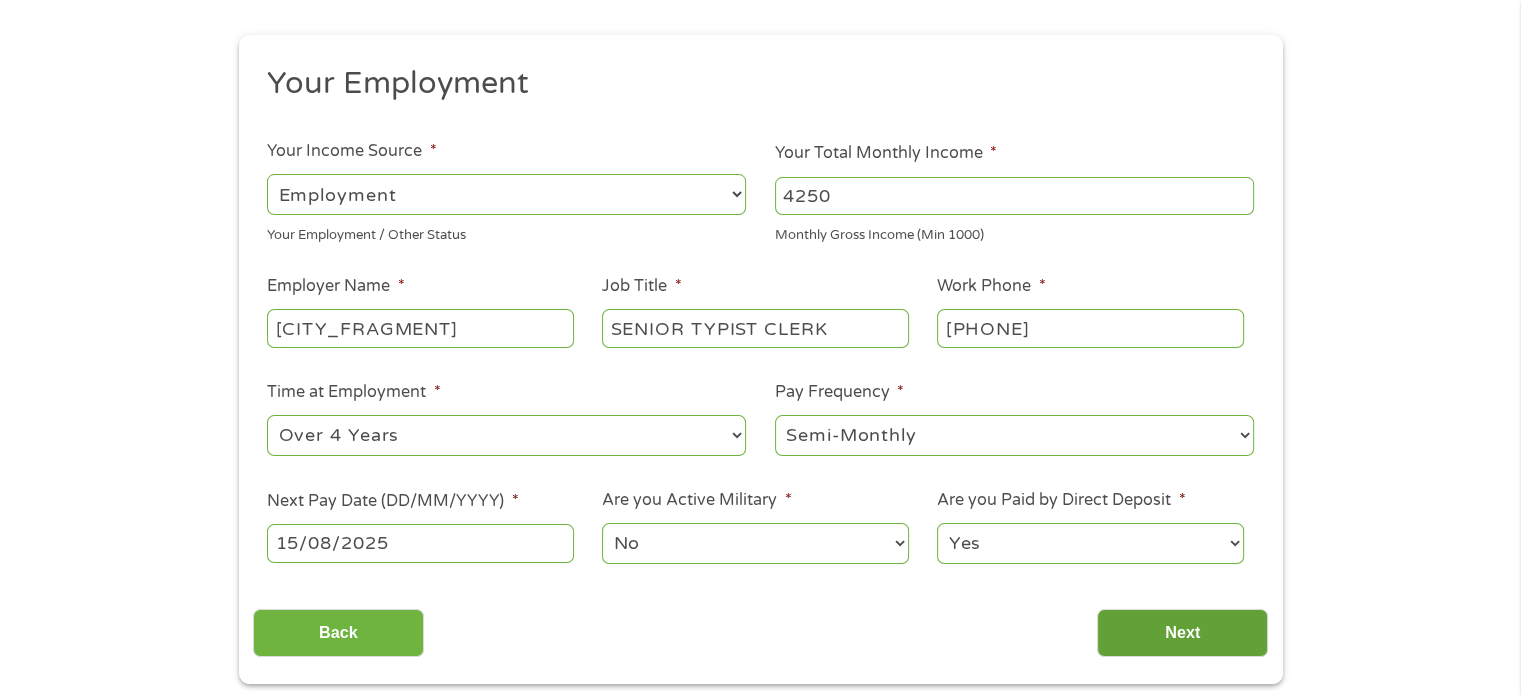click on "Next" at bounding box center [1182, 633] 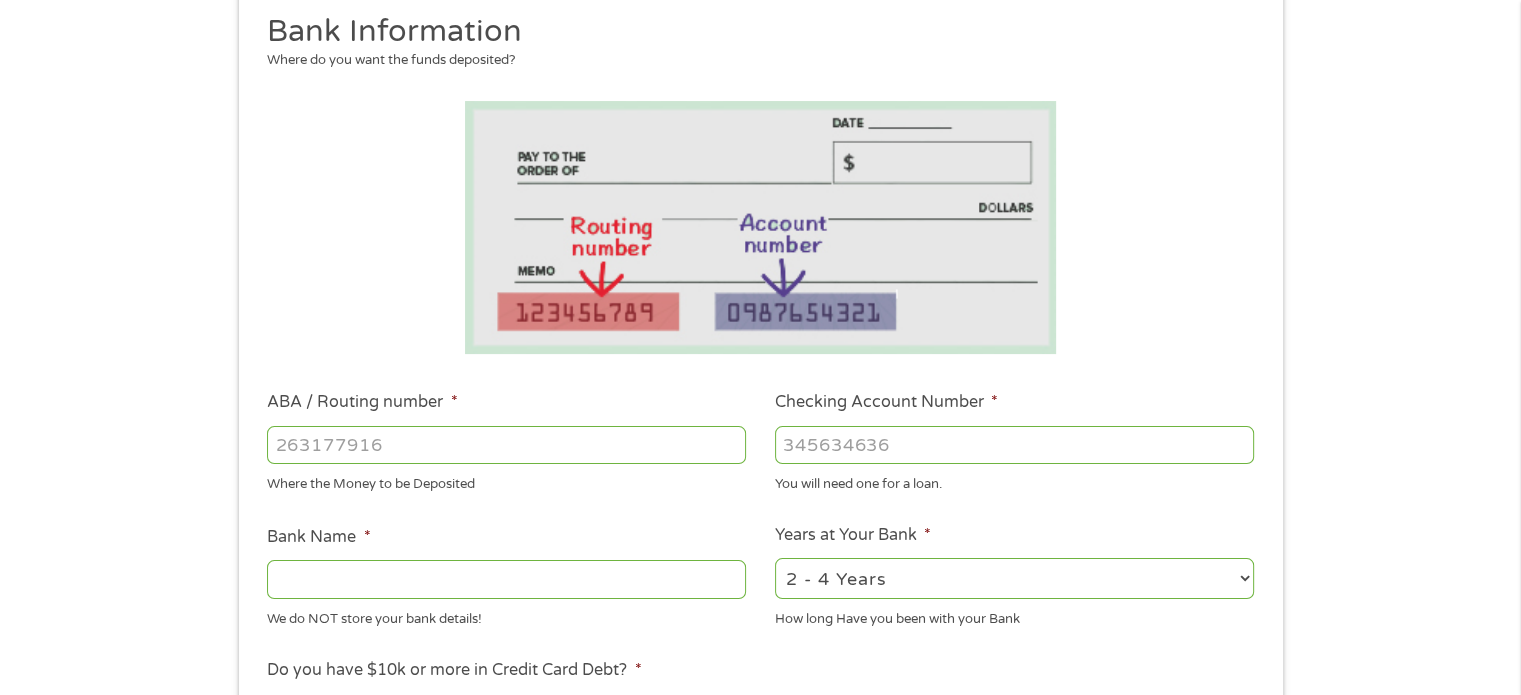 scroll, scrollTop: 300, scrollLeft: 0, axis: vertical 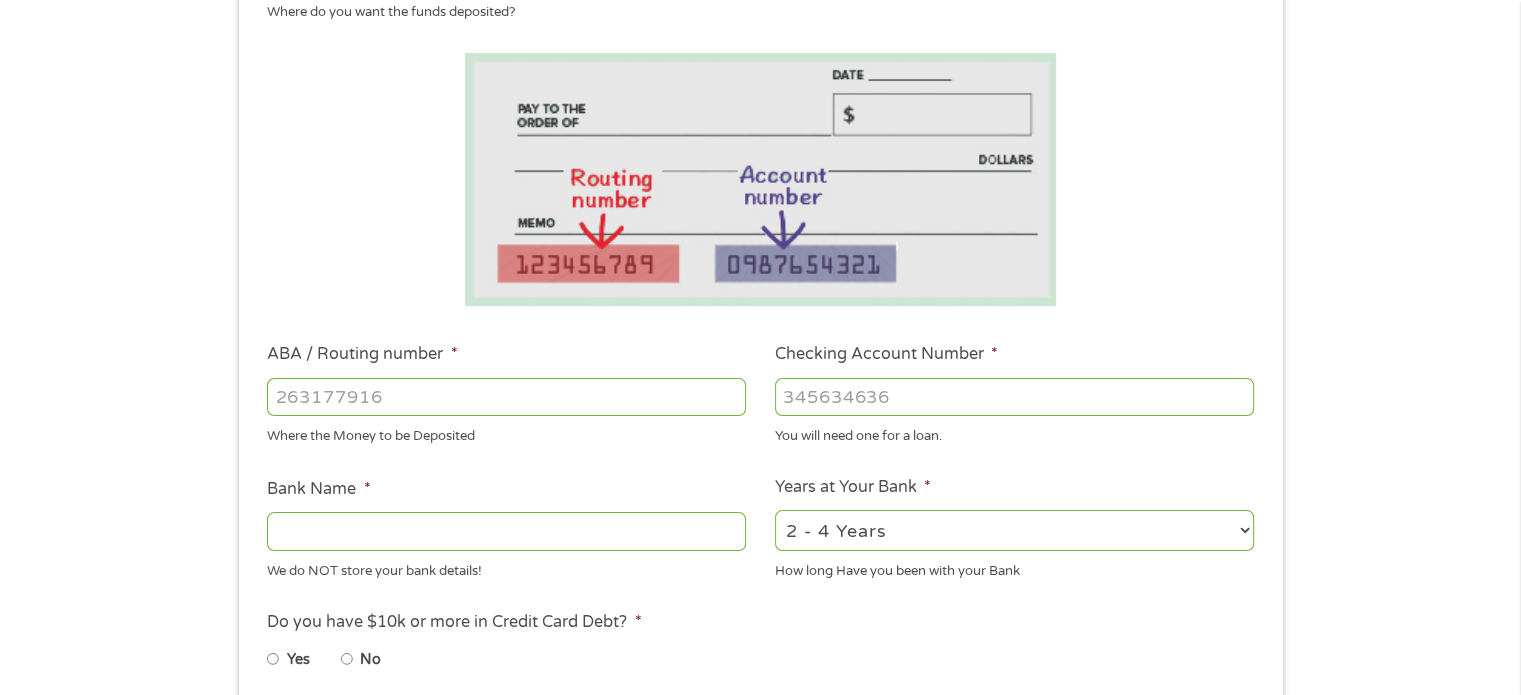 click on "ABA / Routing number *" at bounding box center (506, 397) 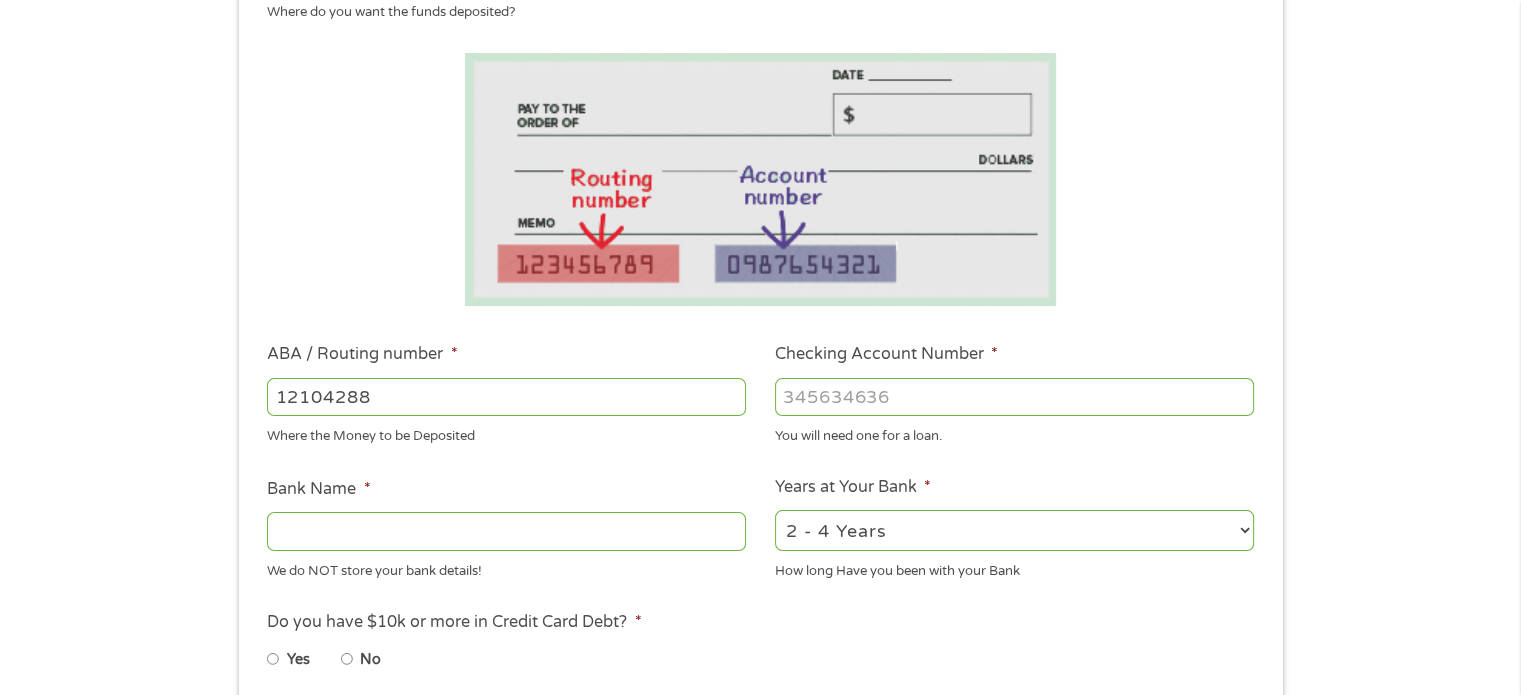 type on "121042882" 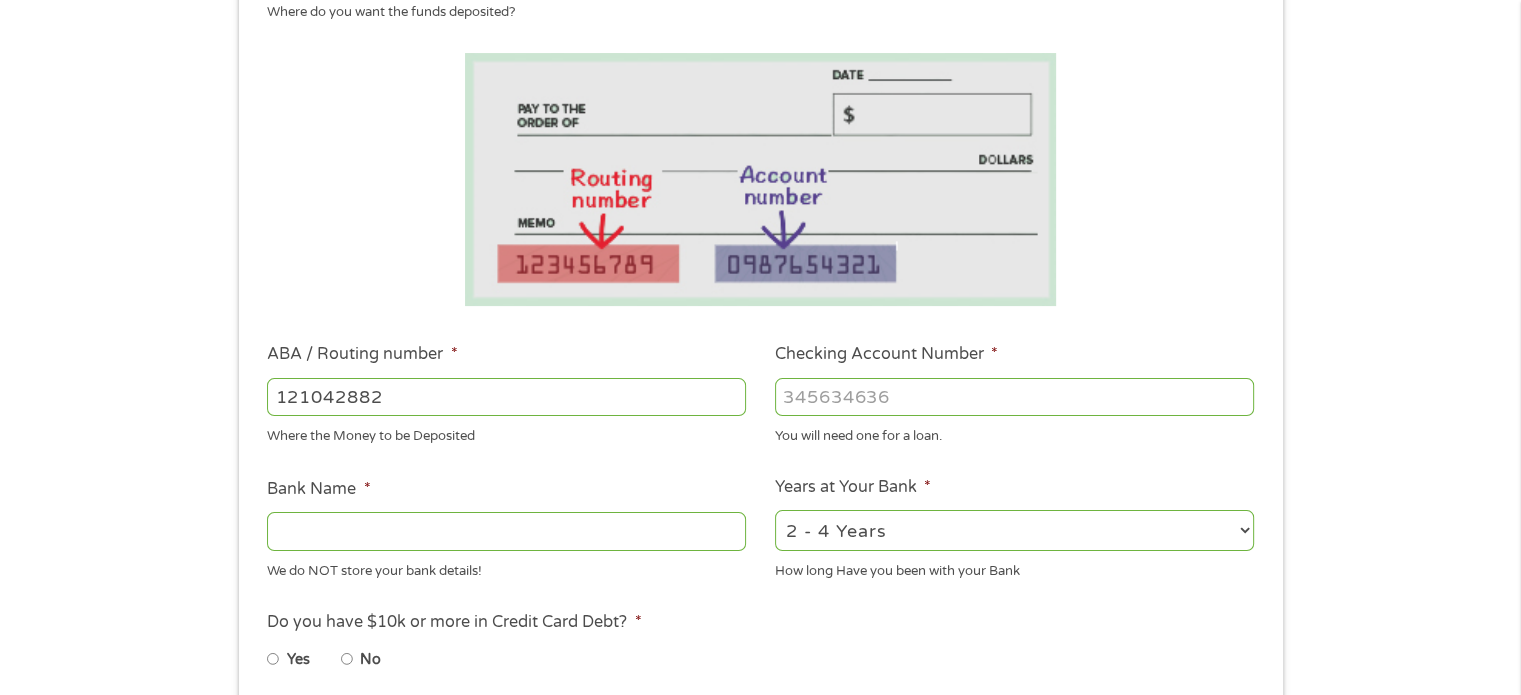 type on "WELLS FARGO BANK NA" 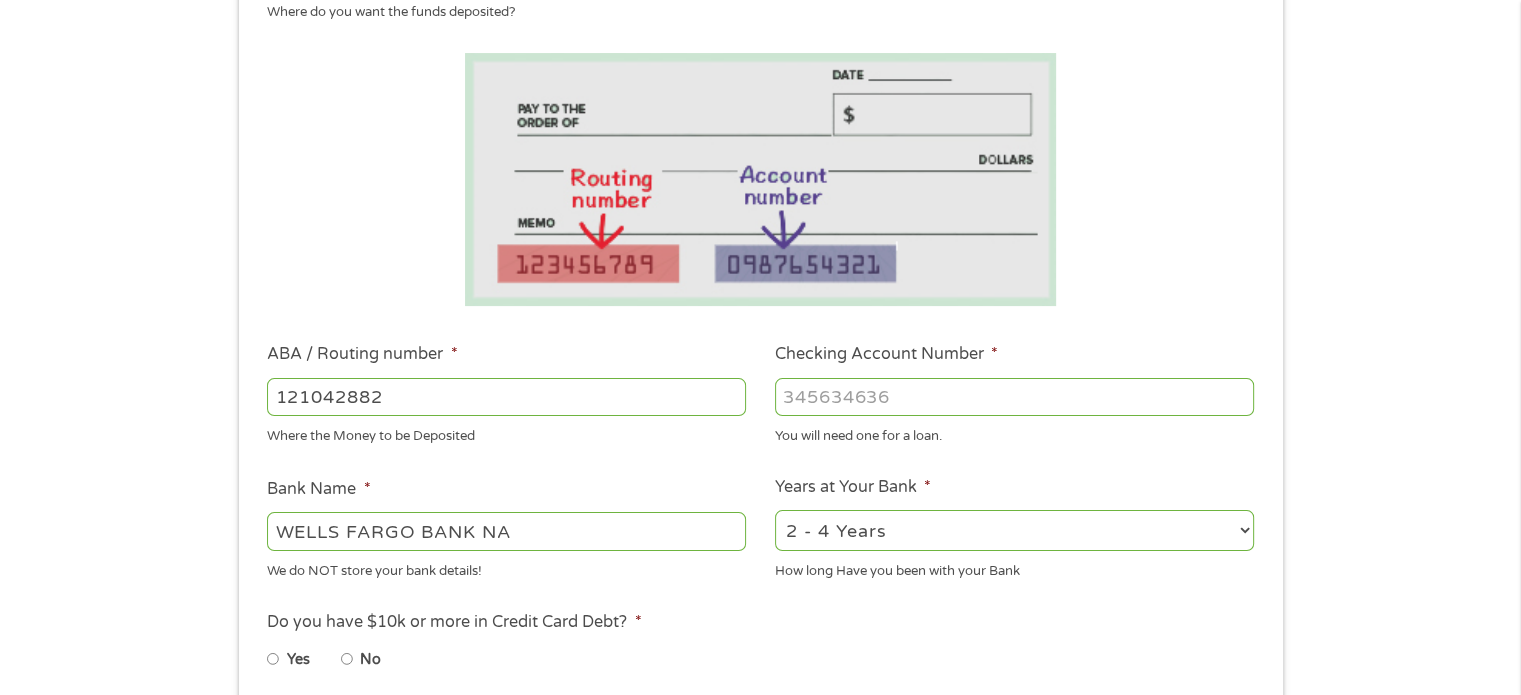 type on "121042882" 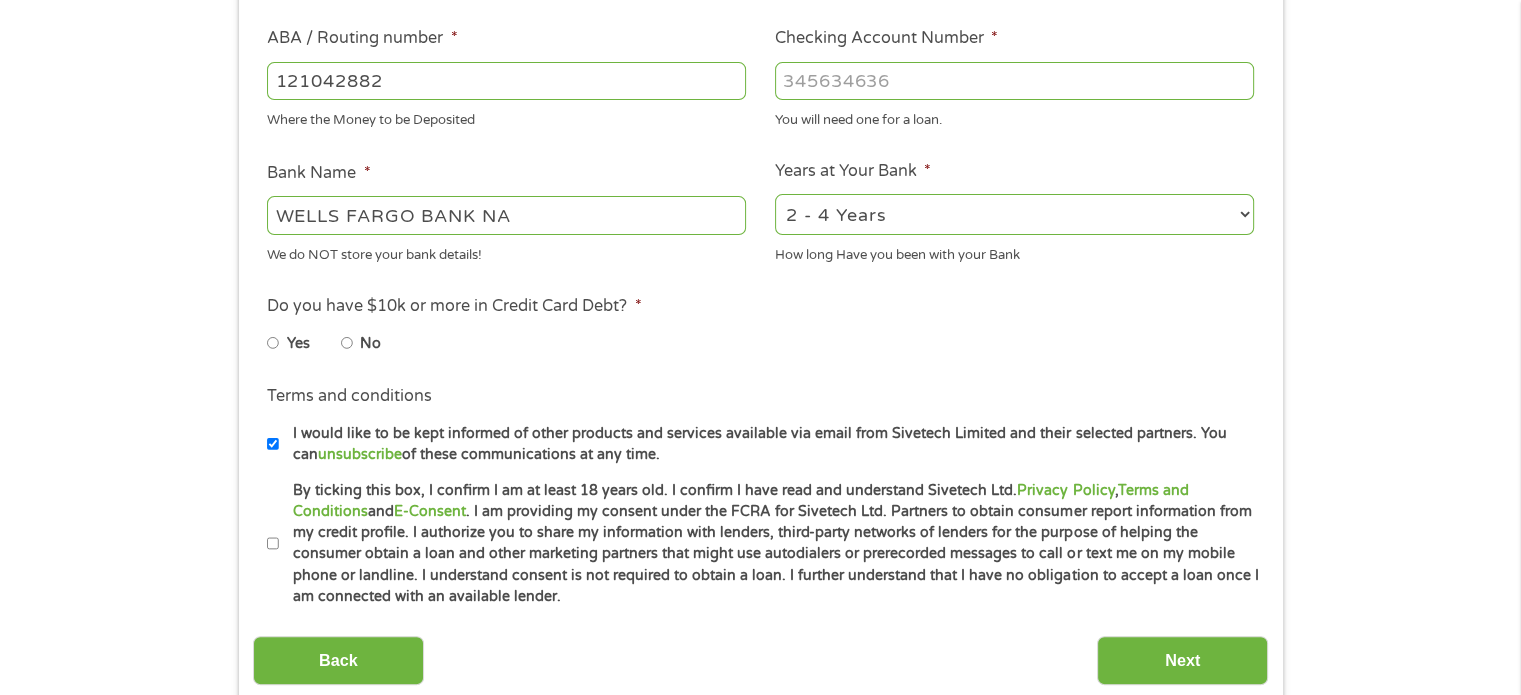 scroll, scrollTop: 700, scrollLeft: 0, axis: vertical 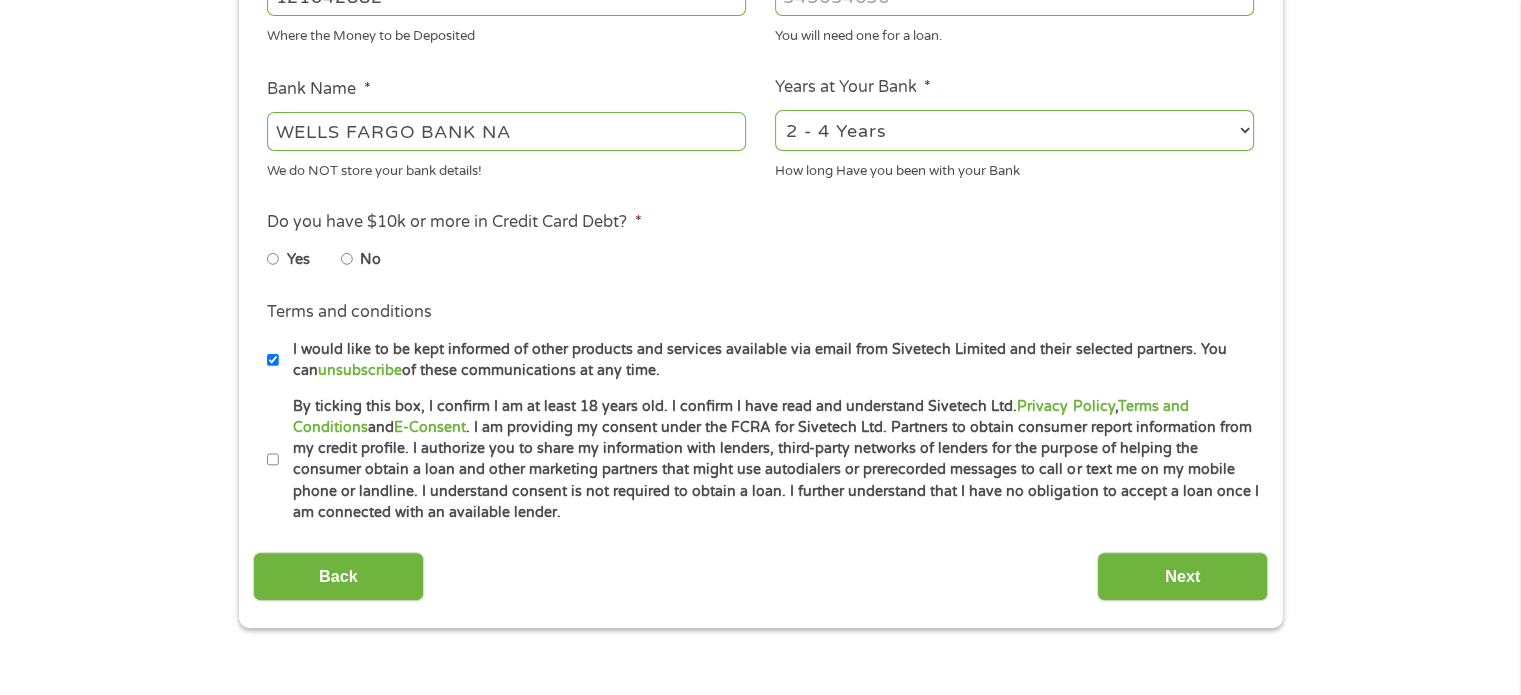 click on "By ticking this box, I confirm I am at least 18 years old. I confirm I have read and understand Sivetech Ltd.  Privacy Policy ,  Terms and Conditions  and  E-Consent . I am providing my consent under the FCRA for Sivetech Ltd. Partners to obtain consumer report information from my credit profile. I authorize you to share my information with lenders, third-party networks of lenders for the purpose of helping the consumer obtain a loan and other marketing partners that might use autodialers or prerecorded messages to call or text me on my mobile phone or landline. I understand consent is not required to obtain a loan. I further understand that I have no obligation to accept a loan once I am connected with an available lender." at bounding box center (273, 460) 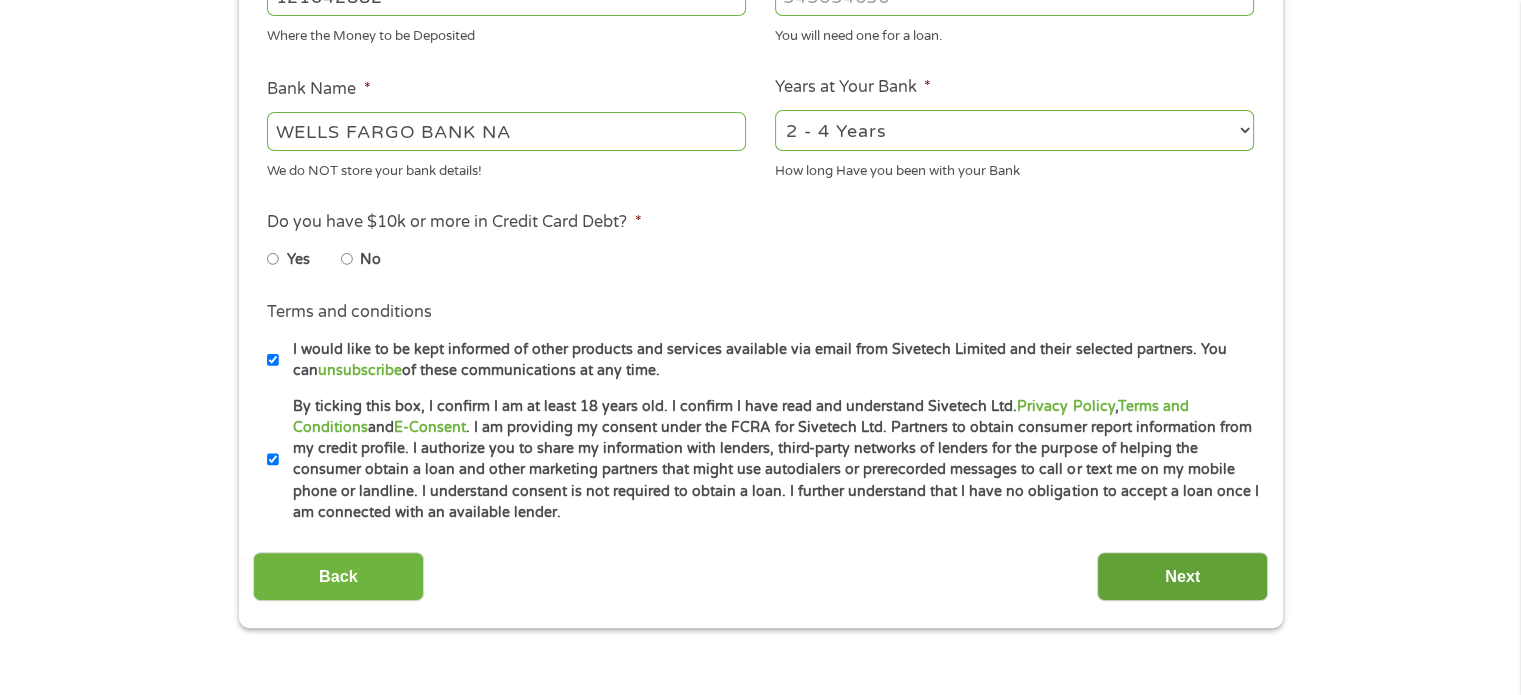 click on "Next" at bounding box center [1182, 576] 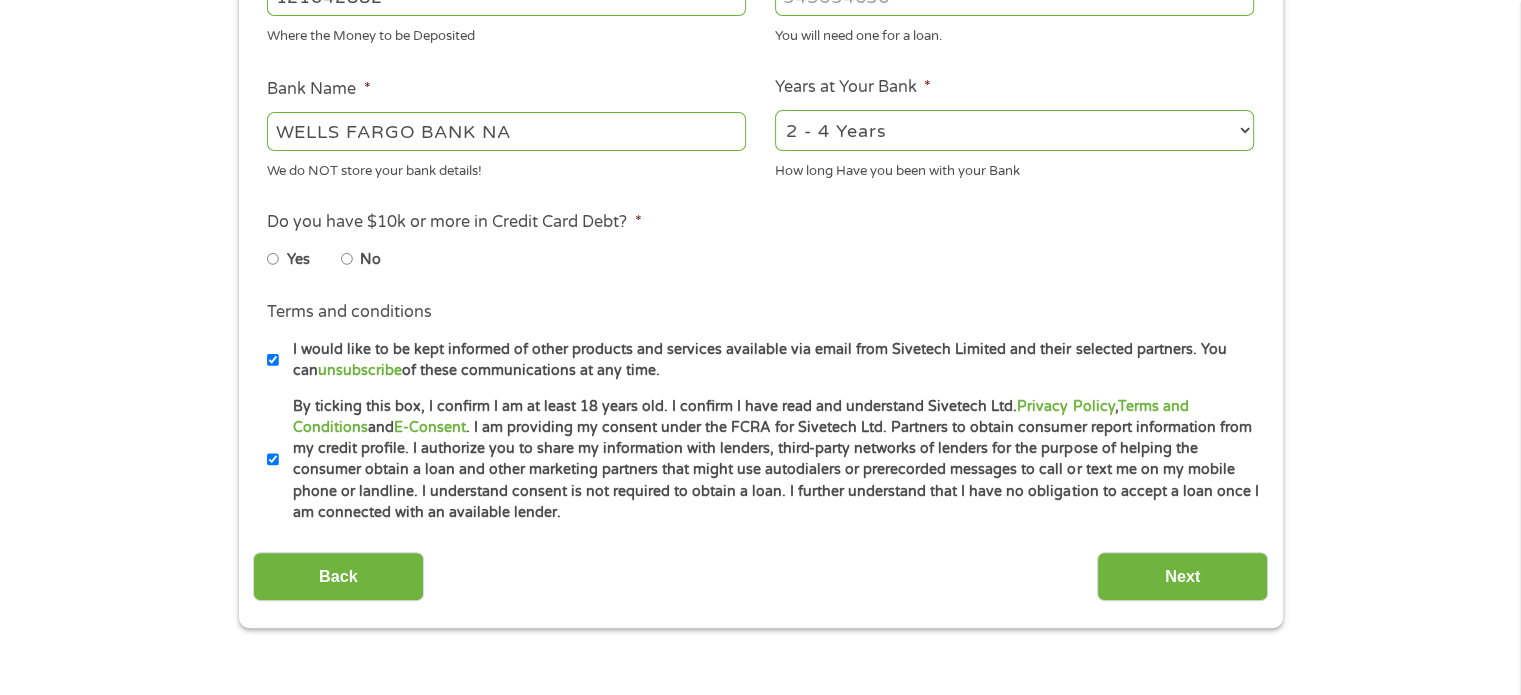 scroll, scrollTop: 8, scrollLeft: 8, axis: both 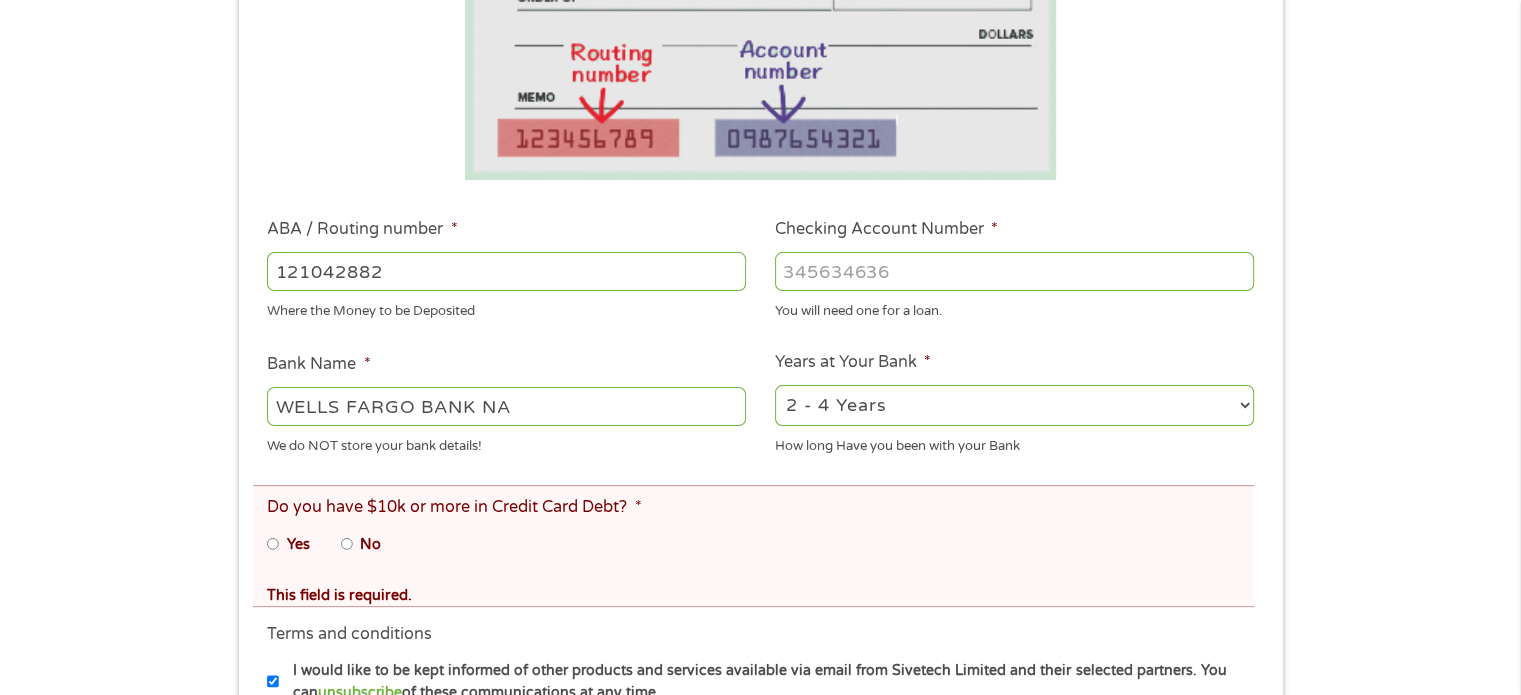 click on "No" at bounding box center (347, 544) 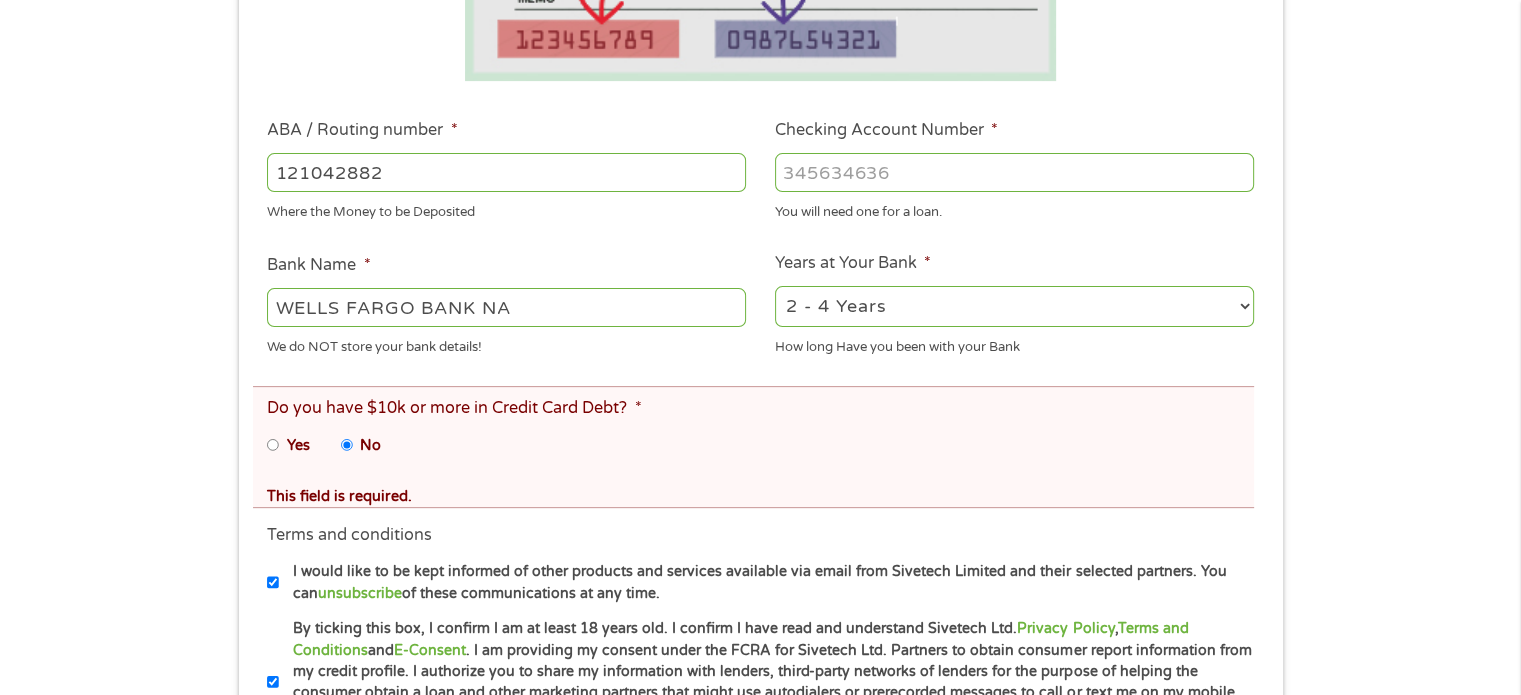 scroll, scrollTop: 900, scrollLeft: 0, axis: vertical 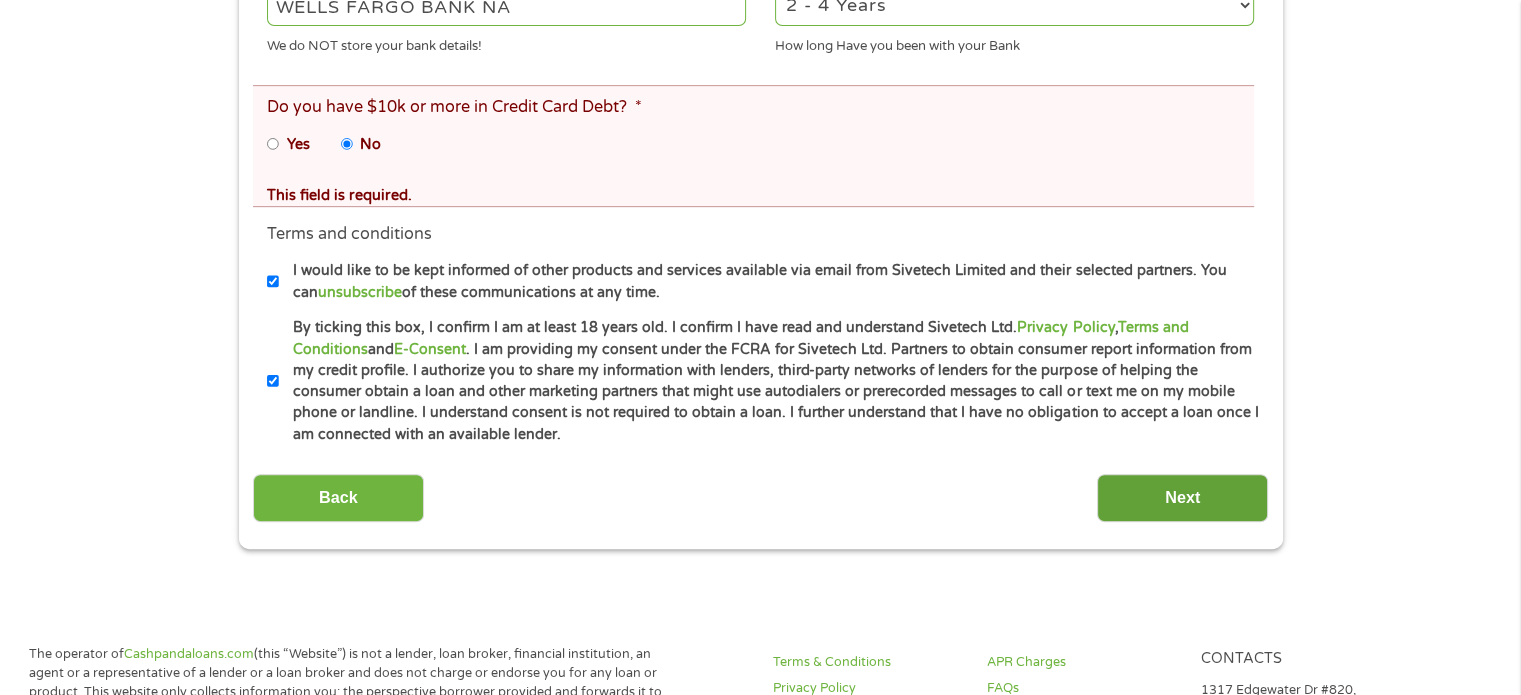 click on "Next" at bounding box center [1182, 498] 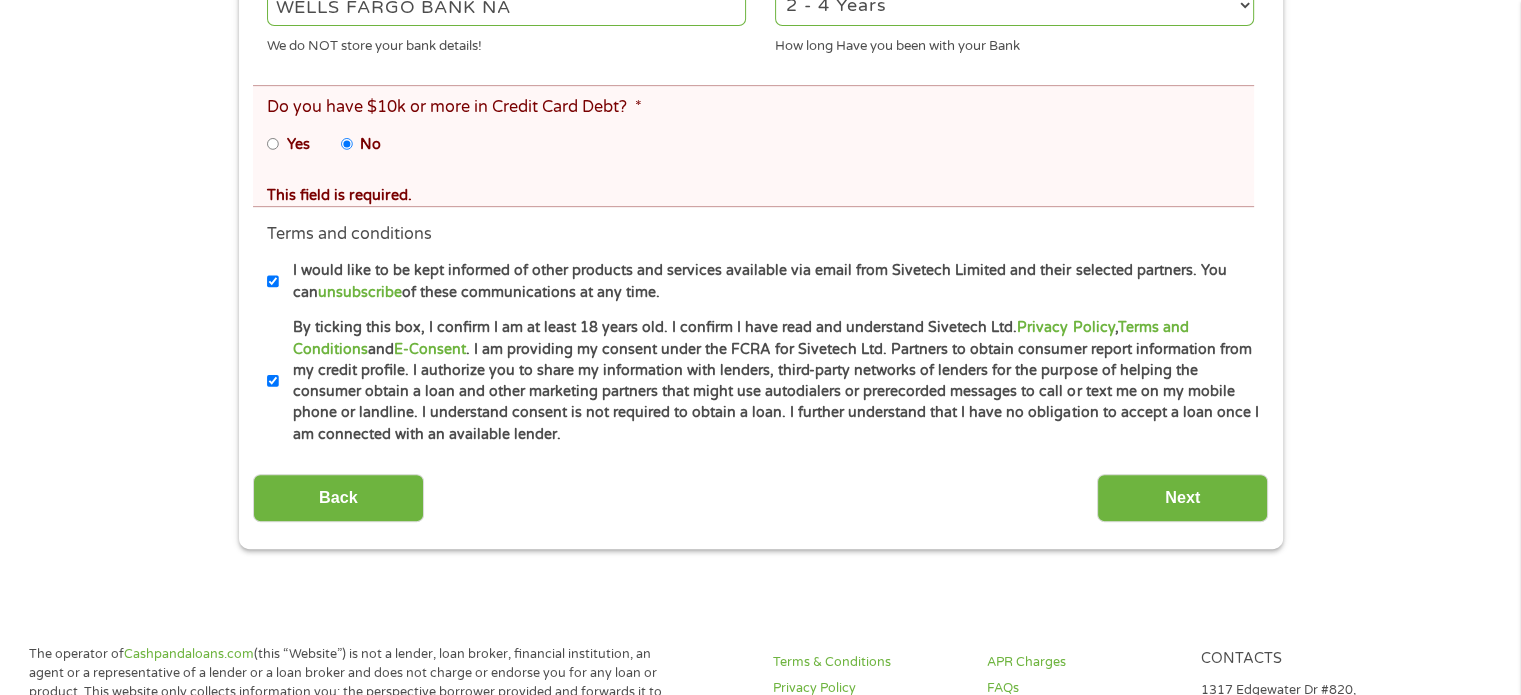 scroll, scrollTop: 8, scrollLeft: 8, axis: both 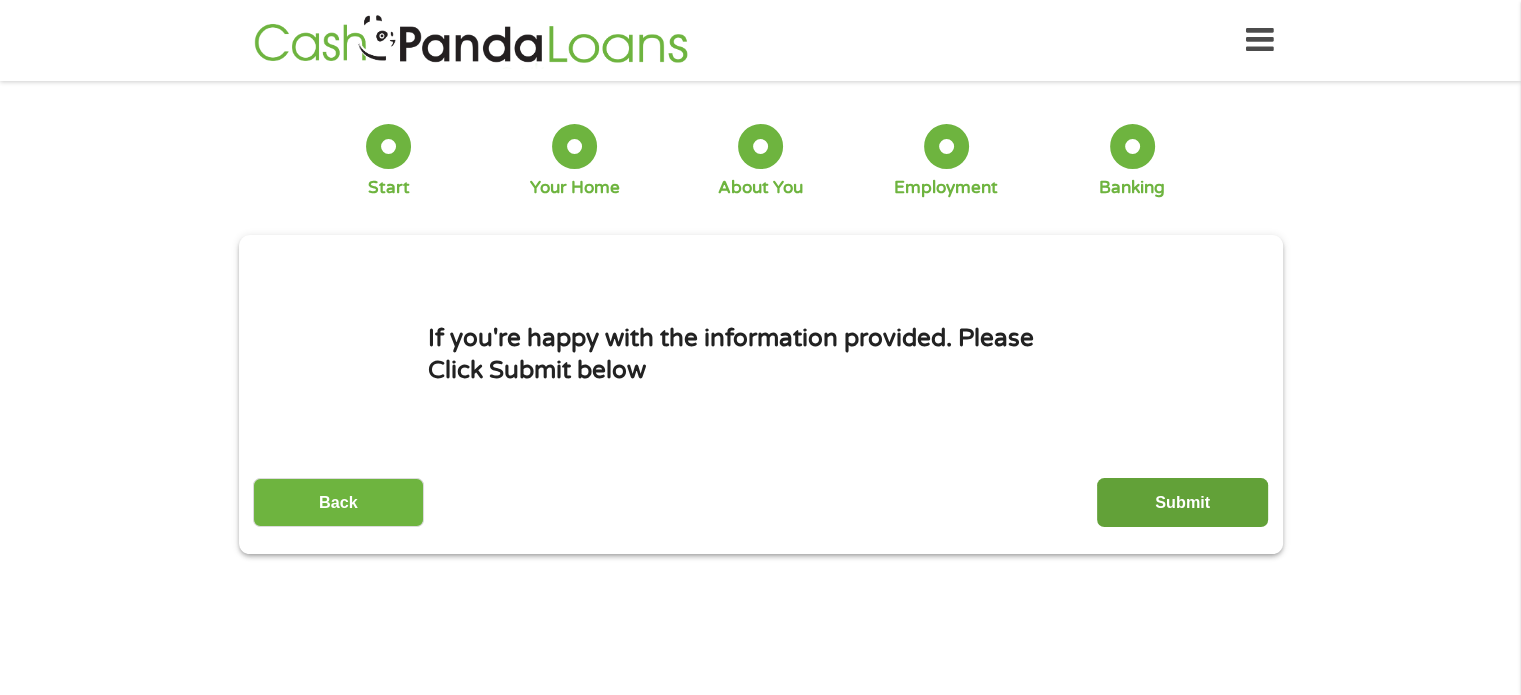 click on "Submit" at bounding box center [1182, 502] 